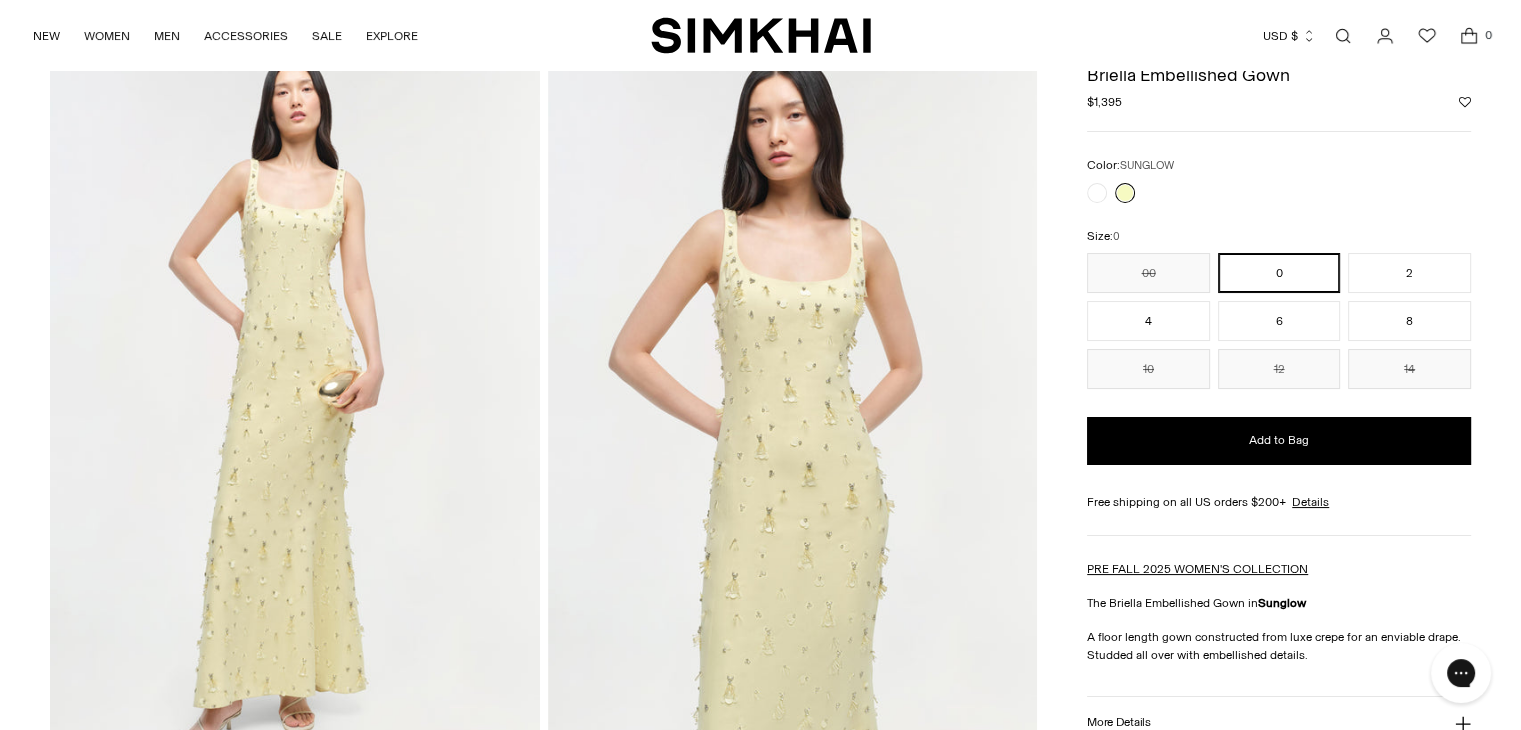 scroll, scrollTop: 0, scrollLeft: 0, axis: both 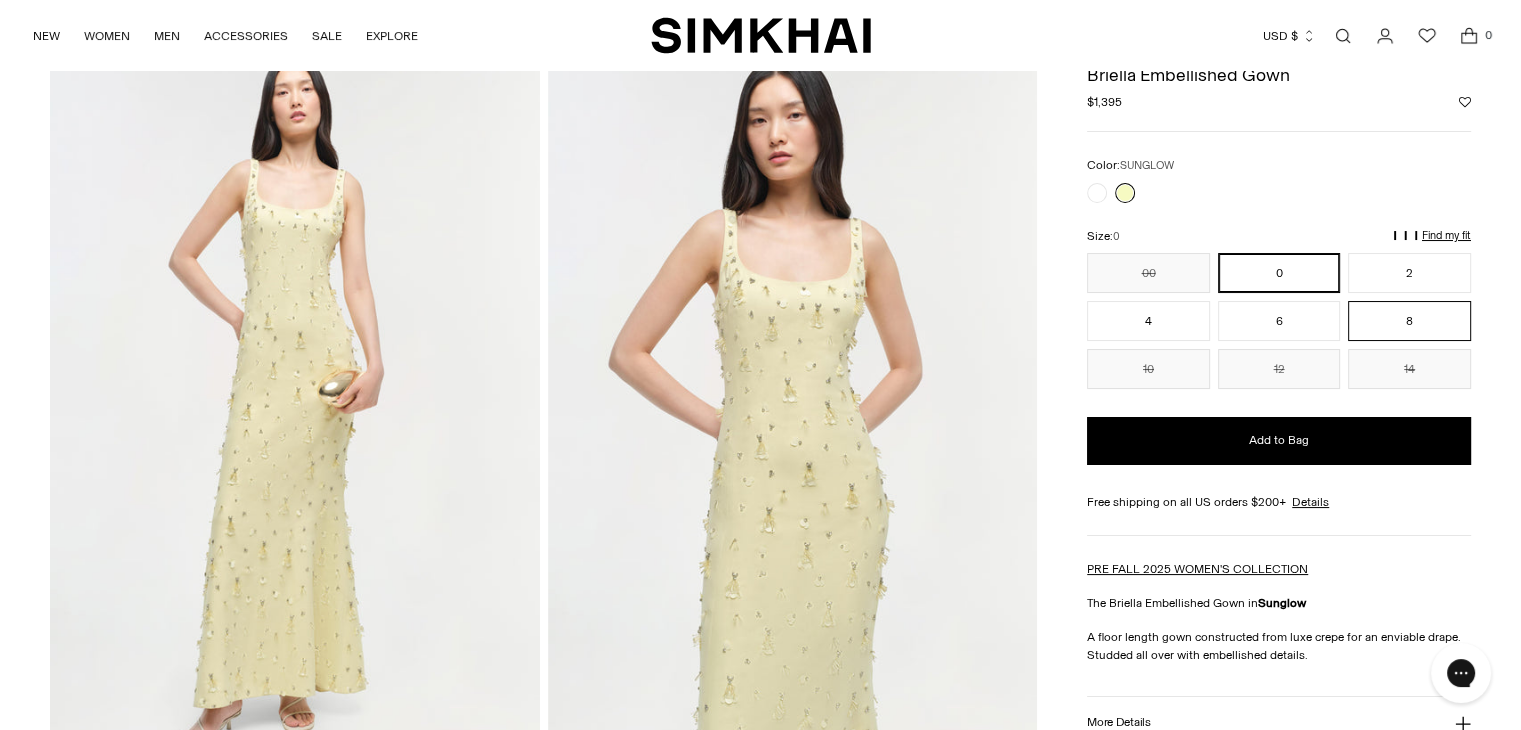 click on "8" at bounding box center [1409, 321] 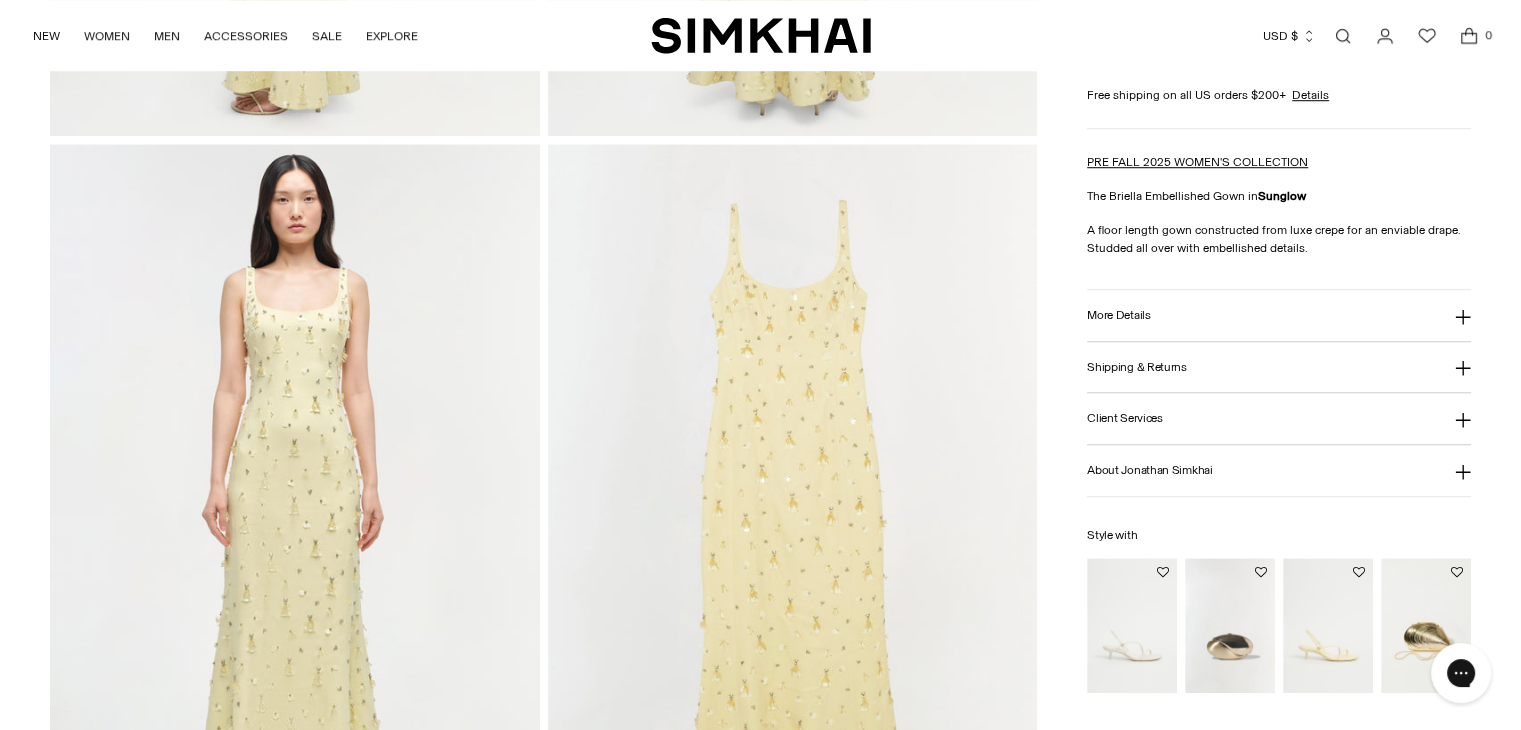scroll, scrollTop: 1600, scrollLeft: 0, axis: vertical 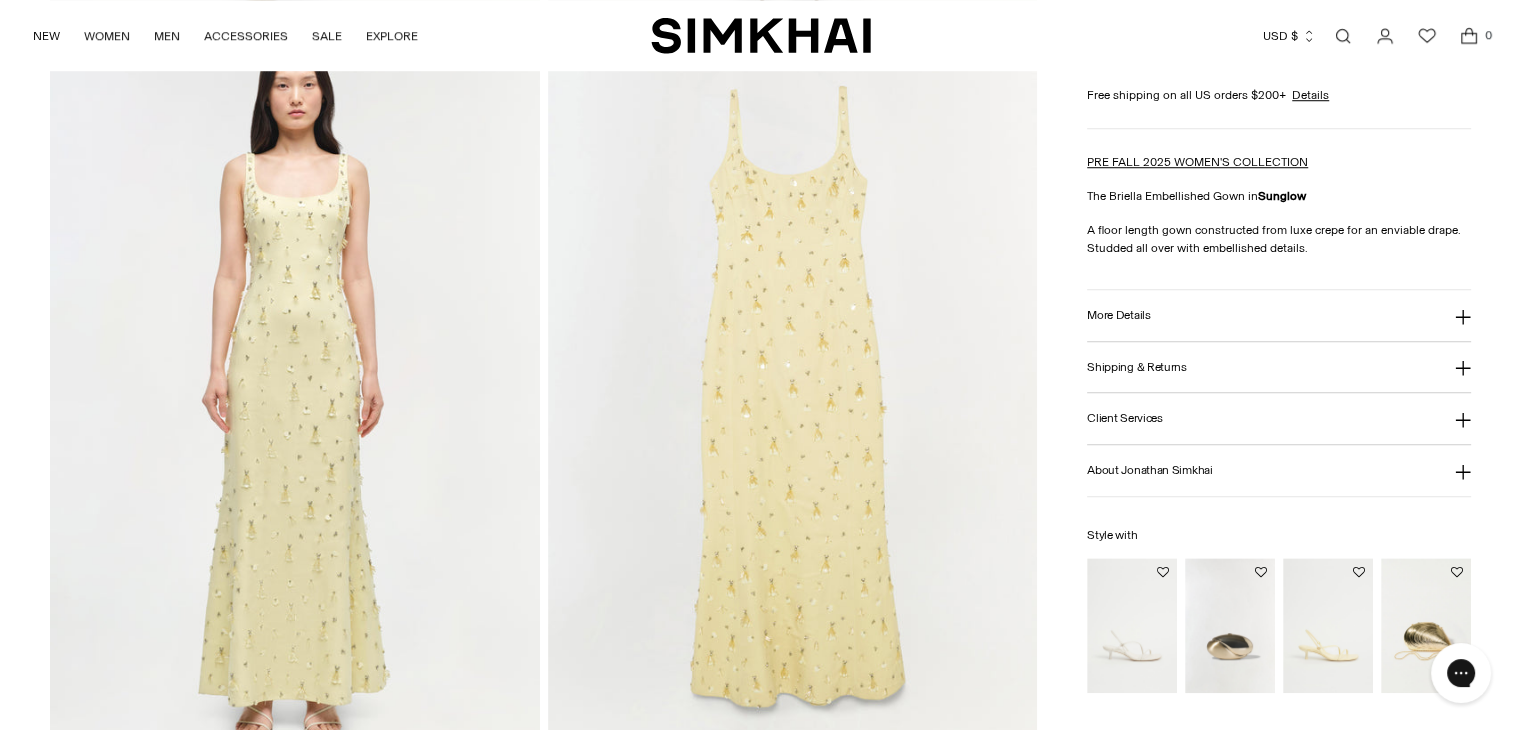 click at bounding box center (792, 397) 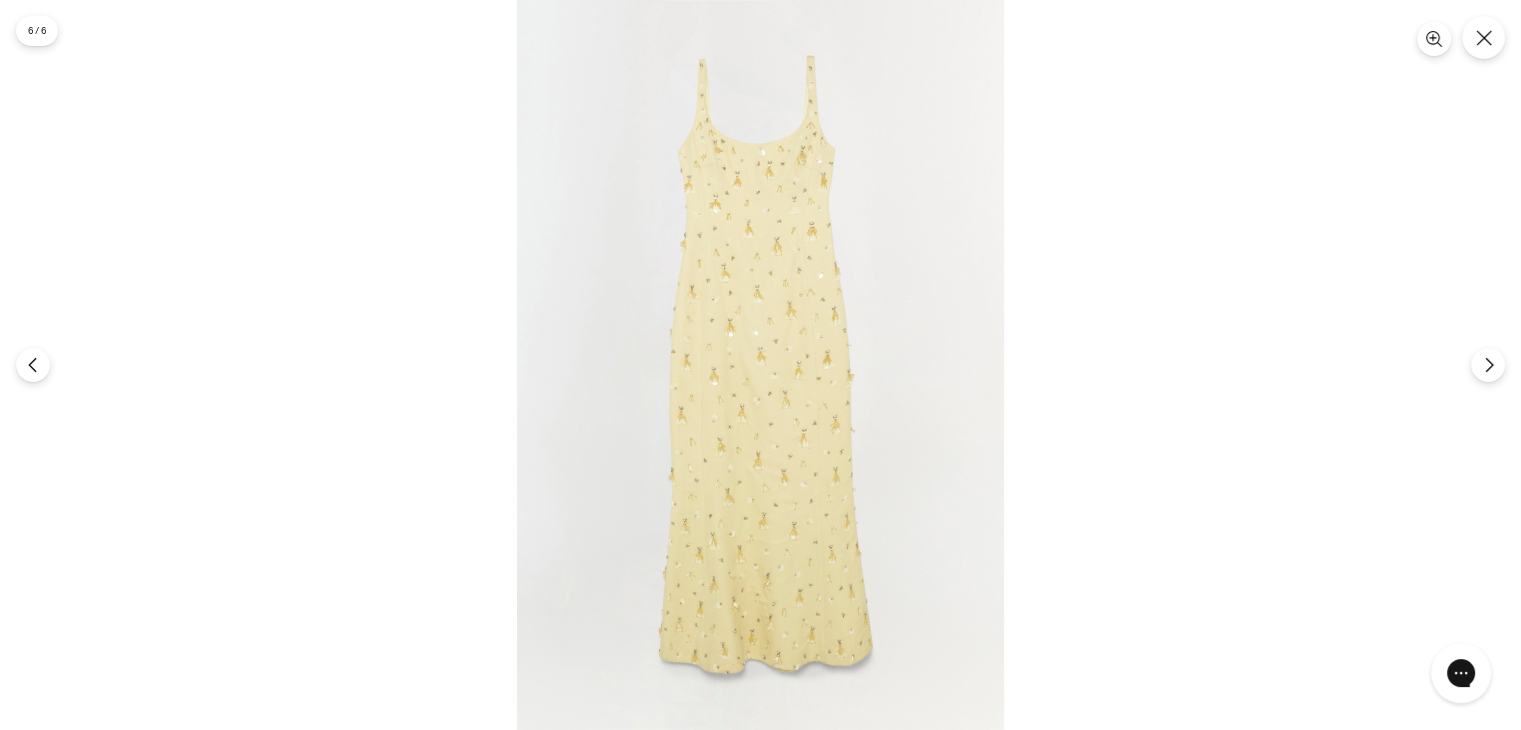 click at bounding box center [760, 365] 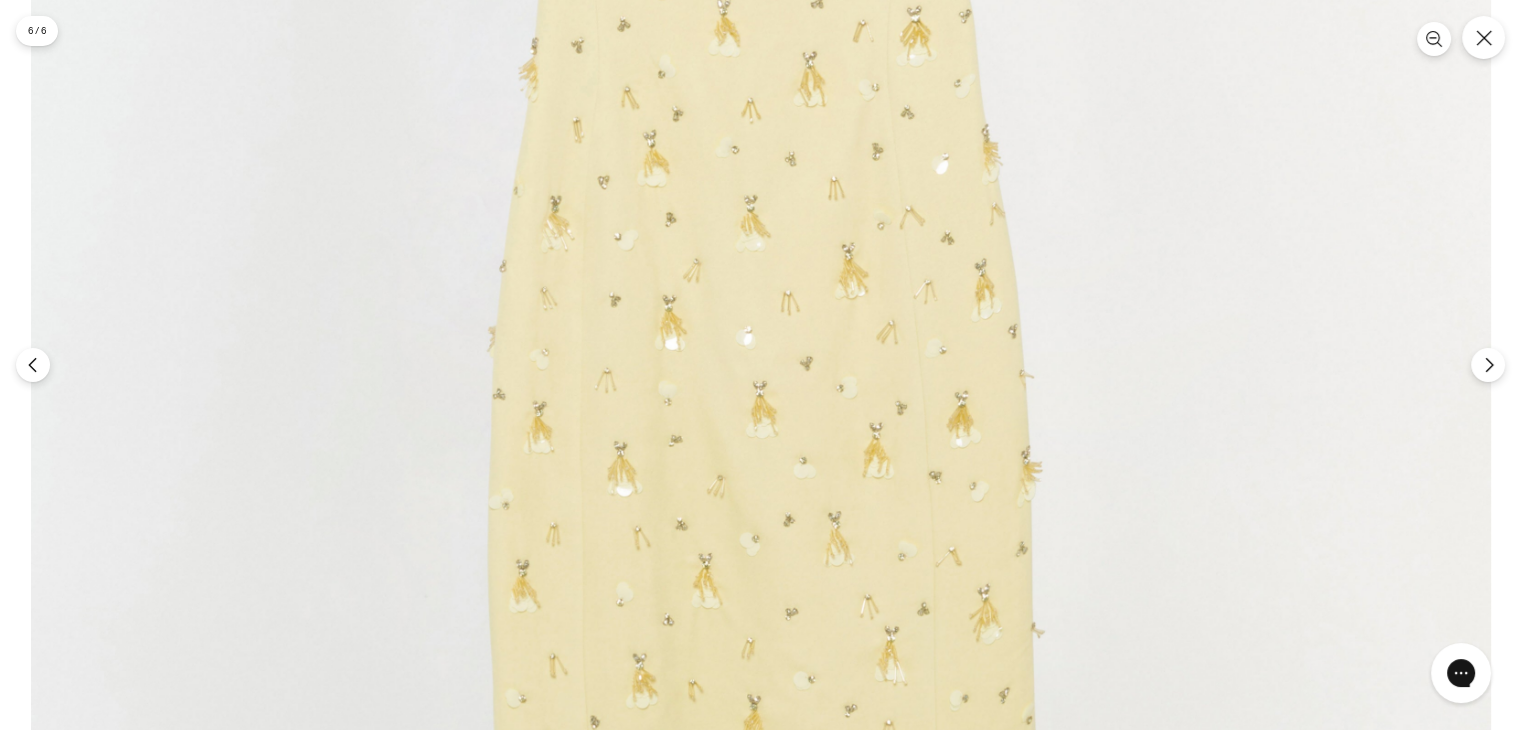 click at bounding box center [761, 435] 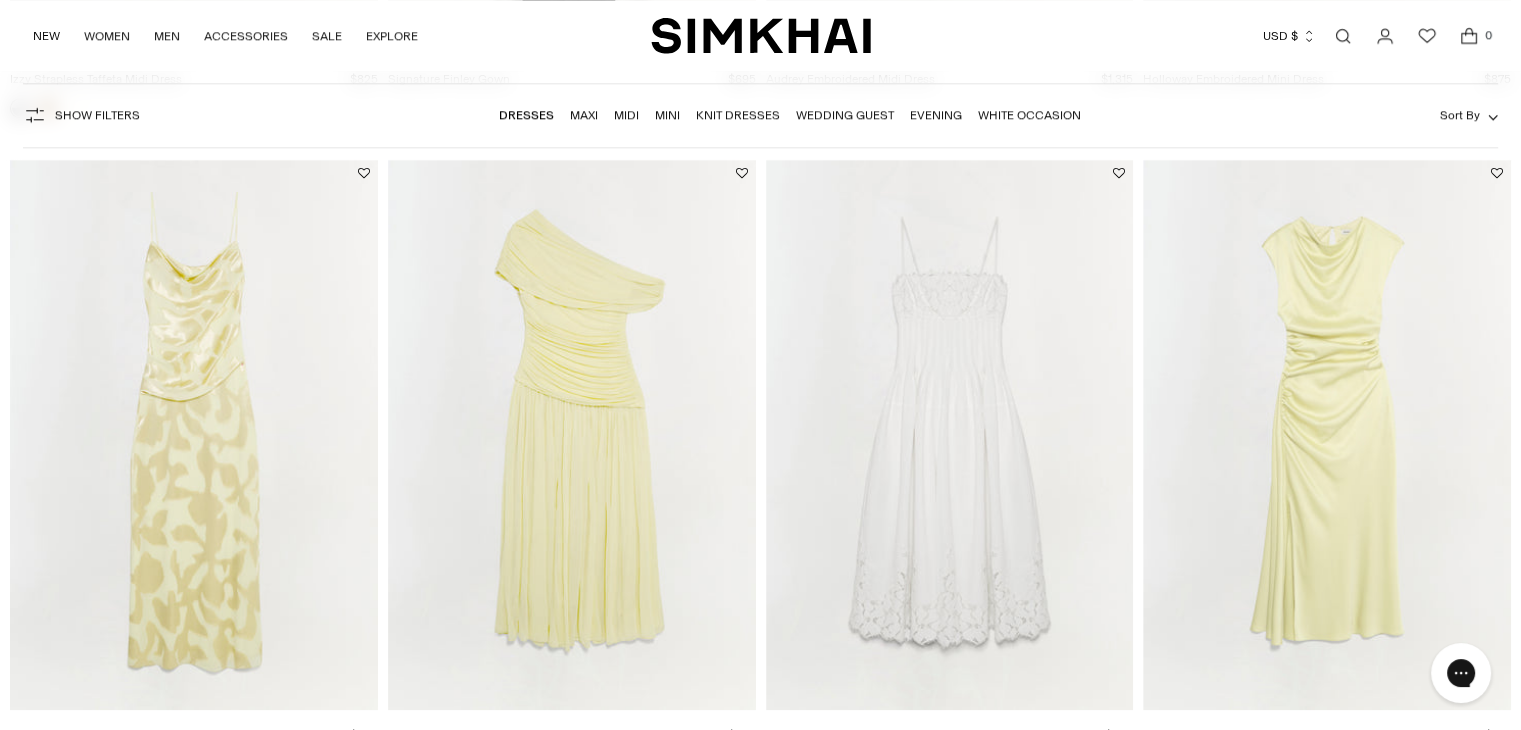 scroll, scrollTop: 0, scrollLeft: 0, axis: both 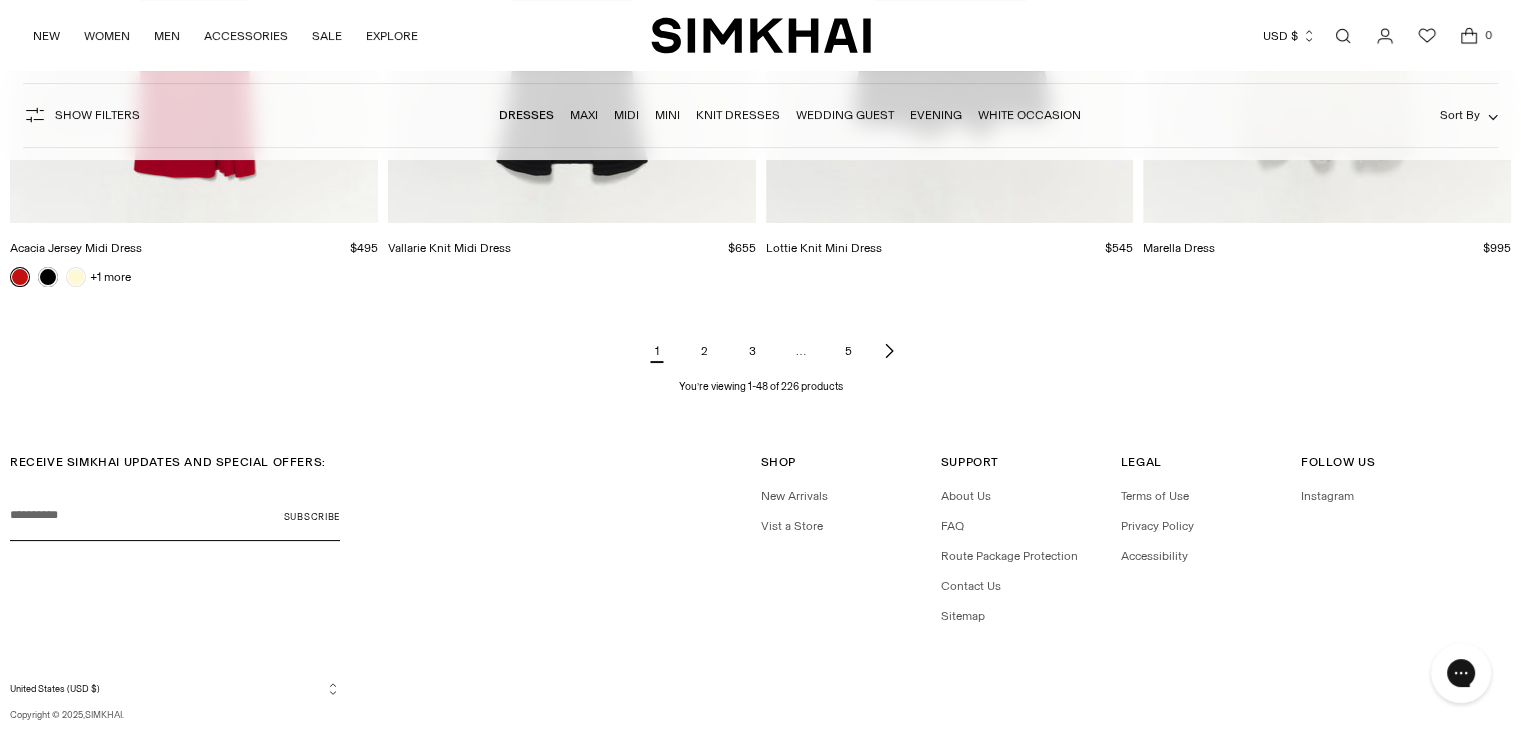 click on "2" at bounding box center [705, 351] 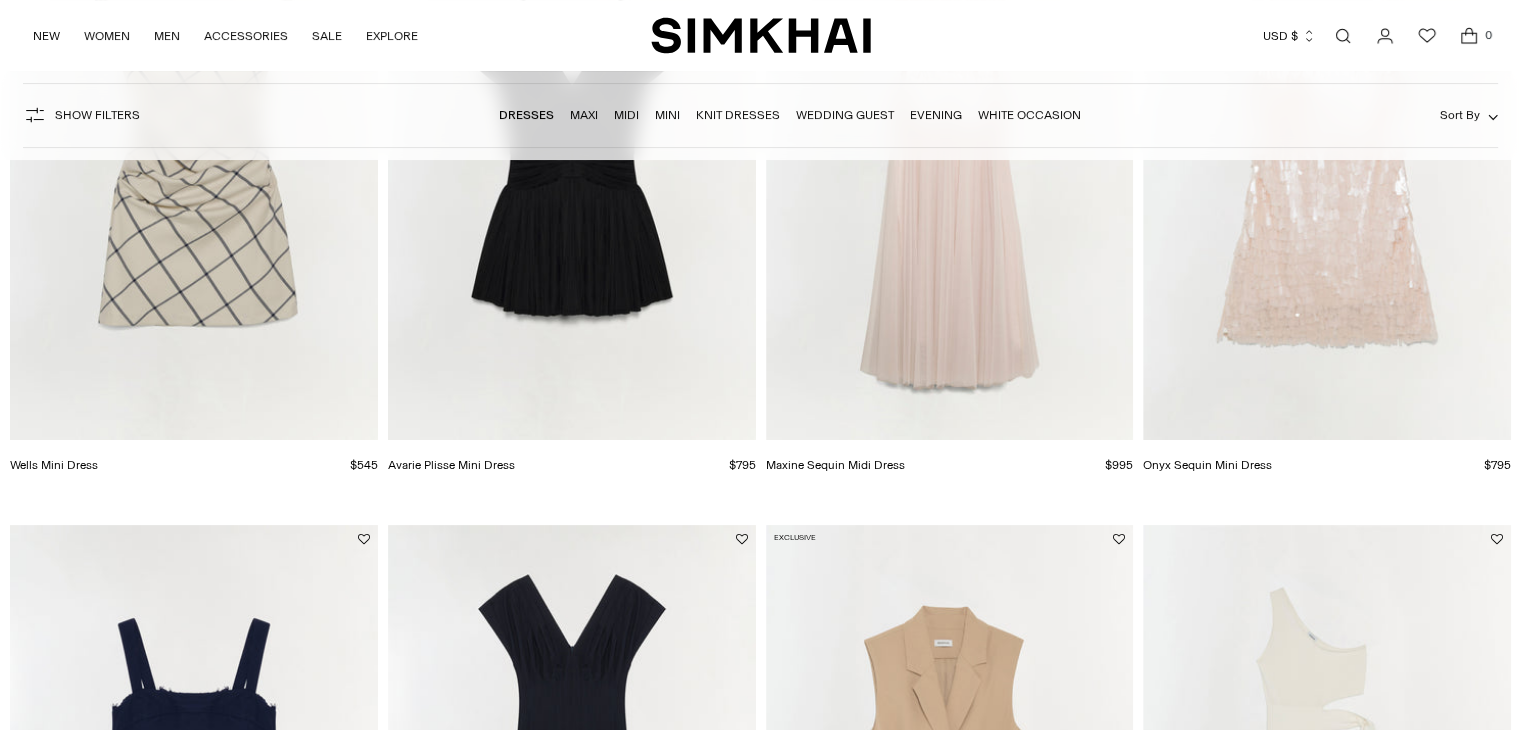 scroll, scrollTop: 700, scrollLeft: 0, axis: vertical 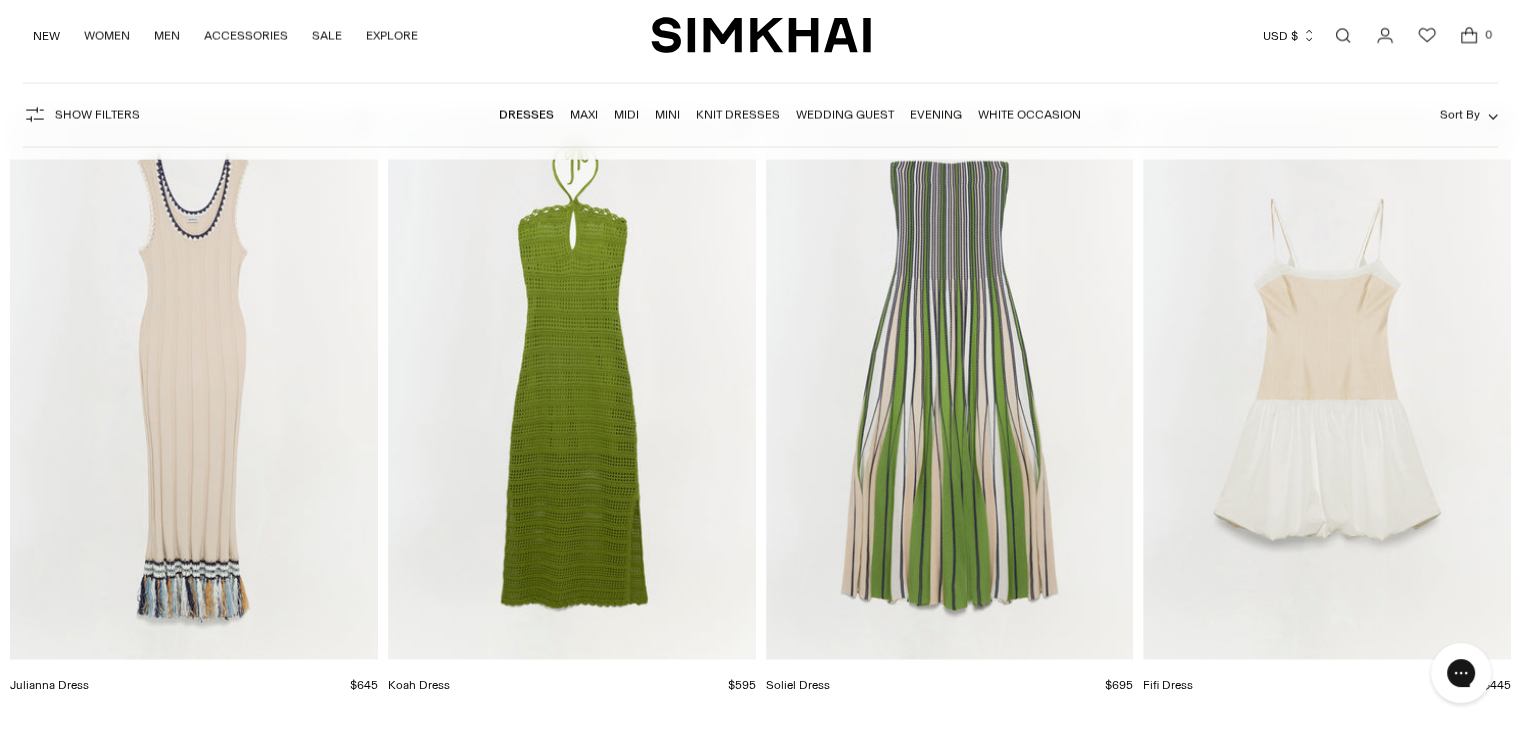 click at bounding box center (0, 0) 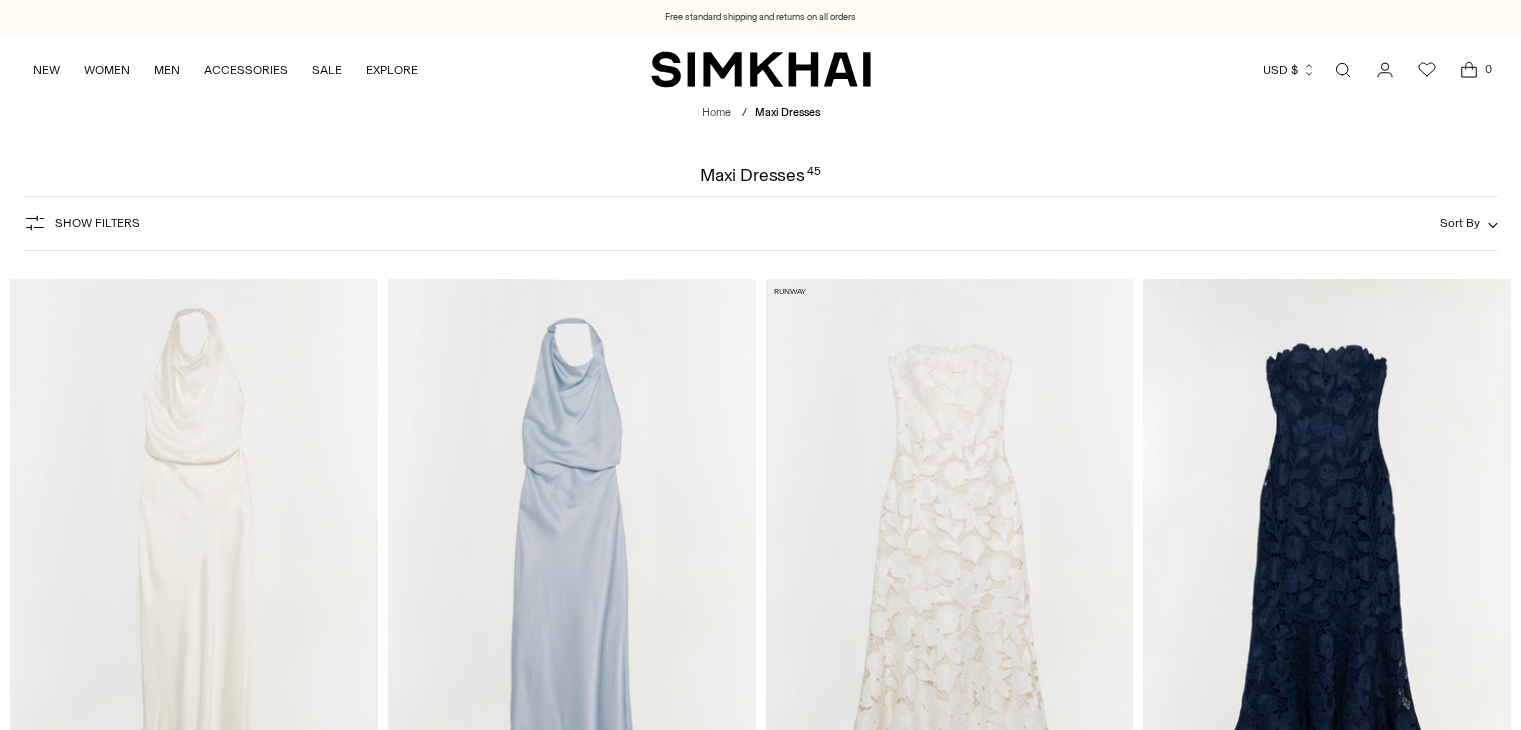 scroll, scrollTop: 200, scrollLeft: 0, axis: vertical 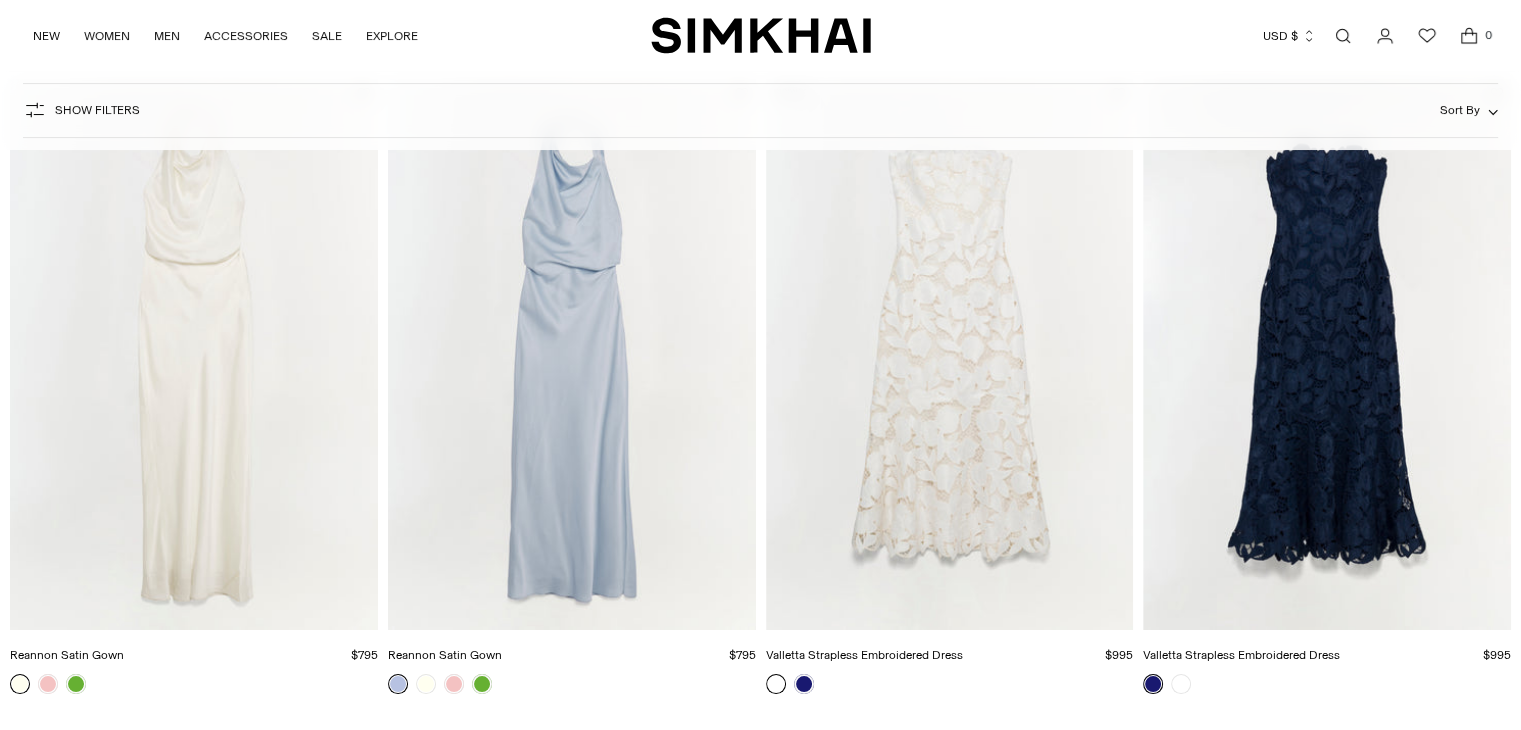 click at bounding box center (0, 0) 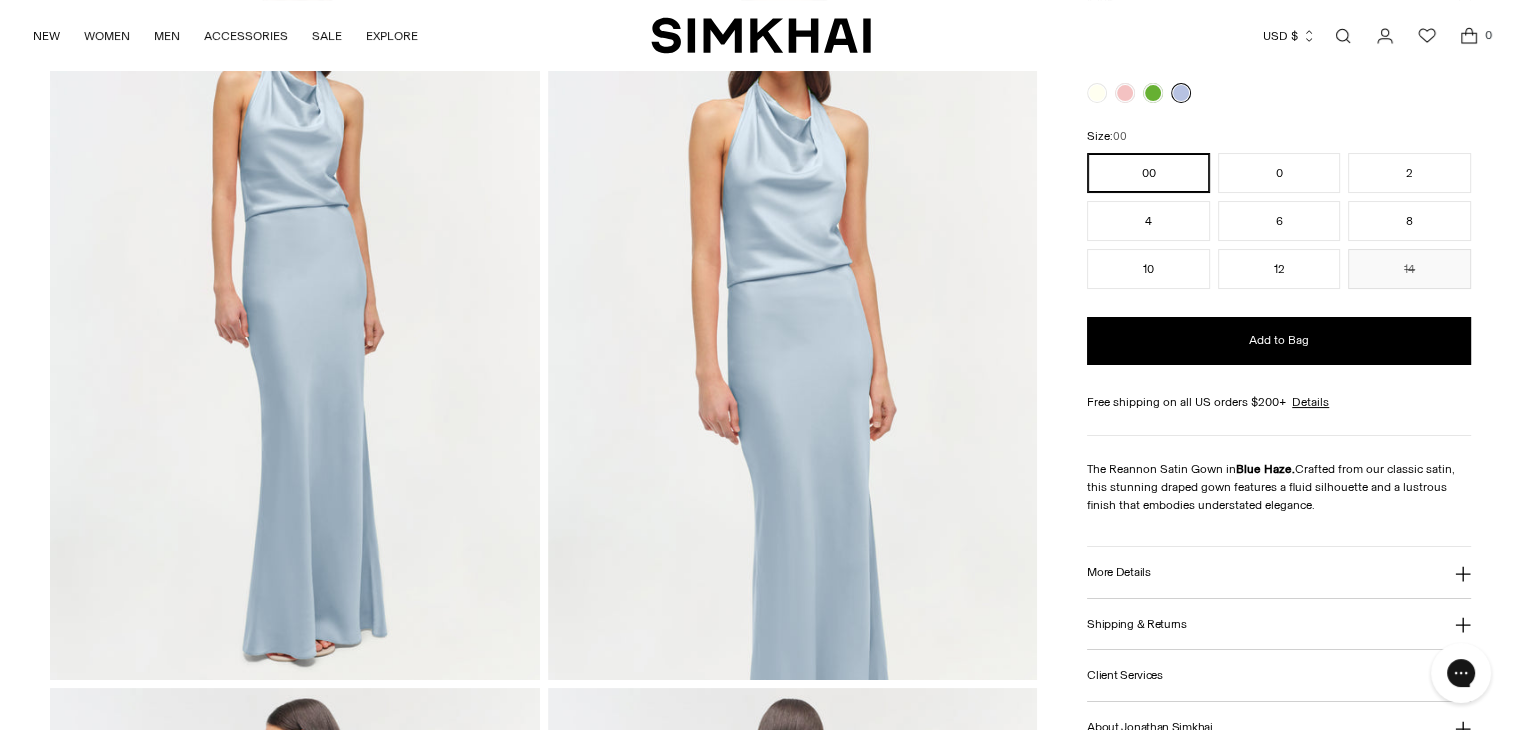 scroll, scrollTop: 0, scrollLeft: 0, axis: both 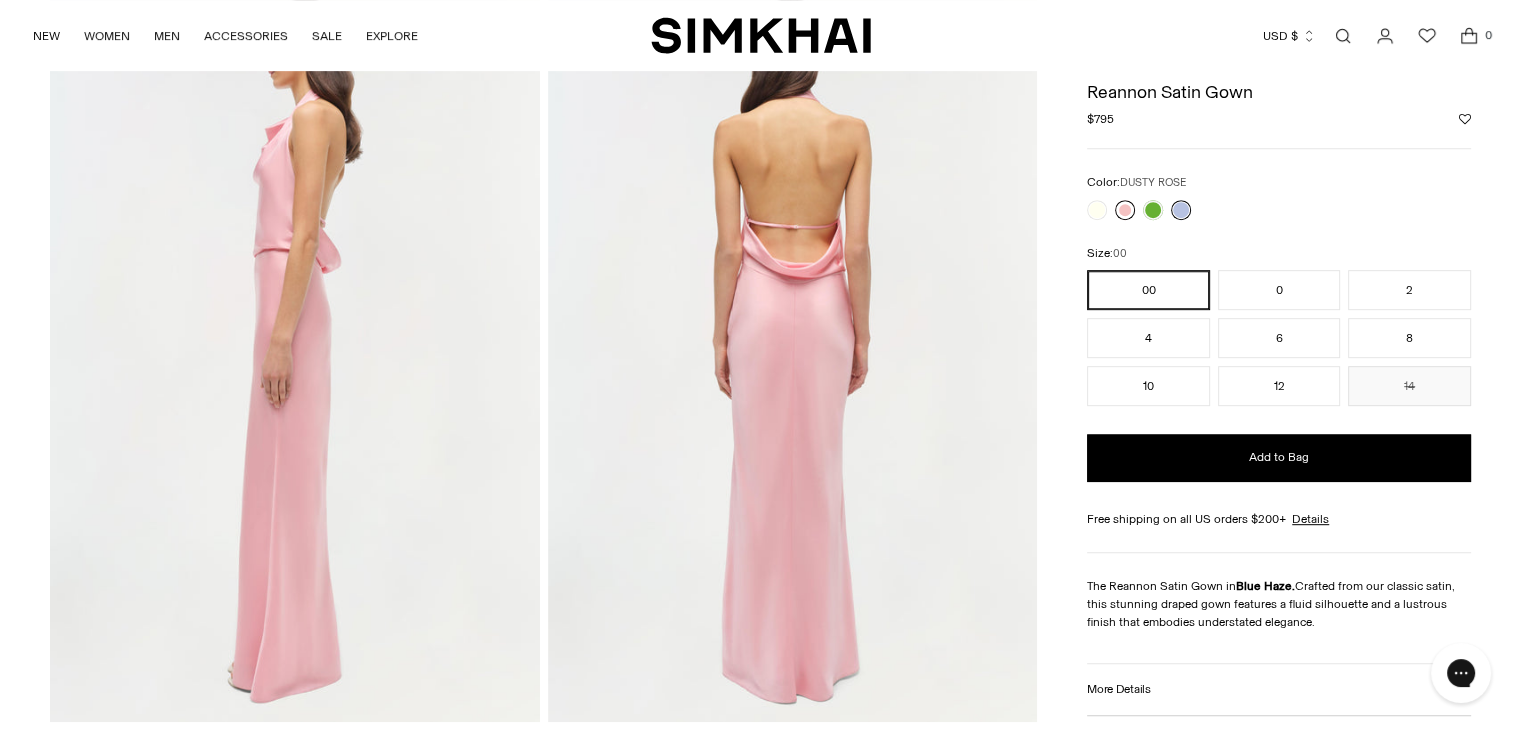 click at bounding box center [1125, 210] 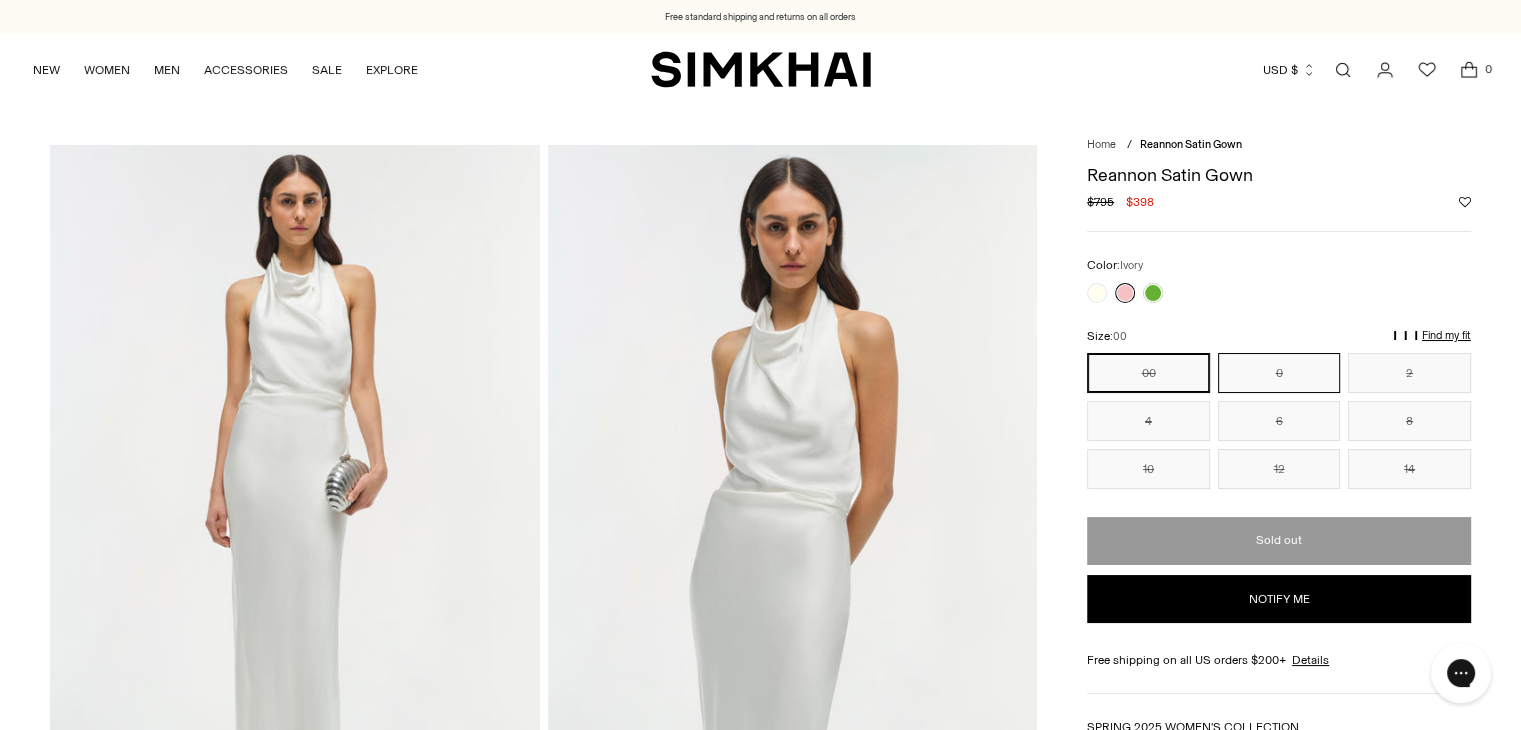 scroll, scrollTop: 0, scrollLeft: 0, axis: both 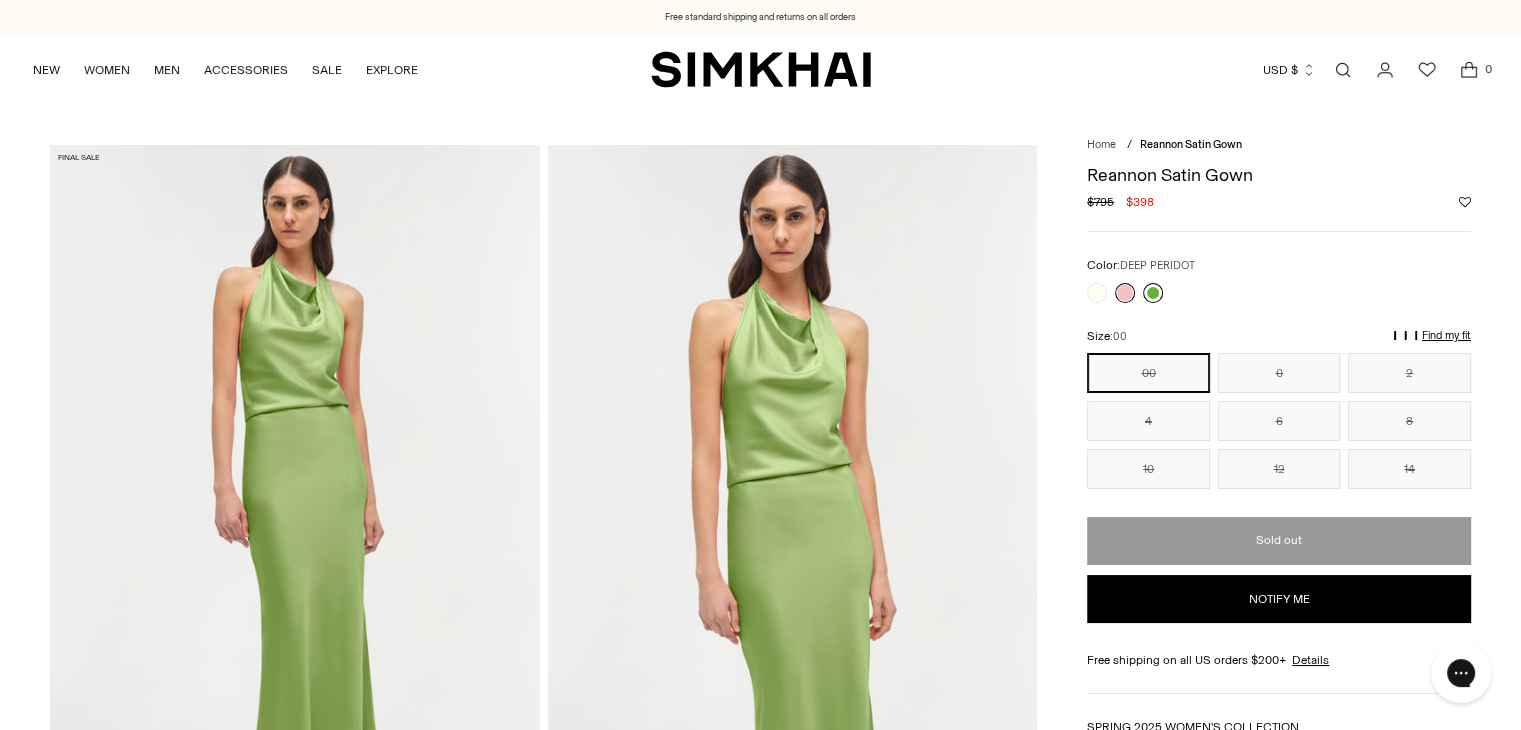 click at bounding box center [1153, 293] 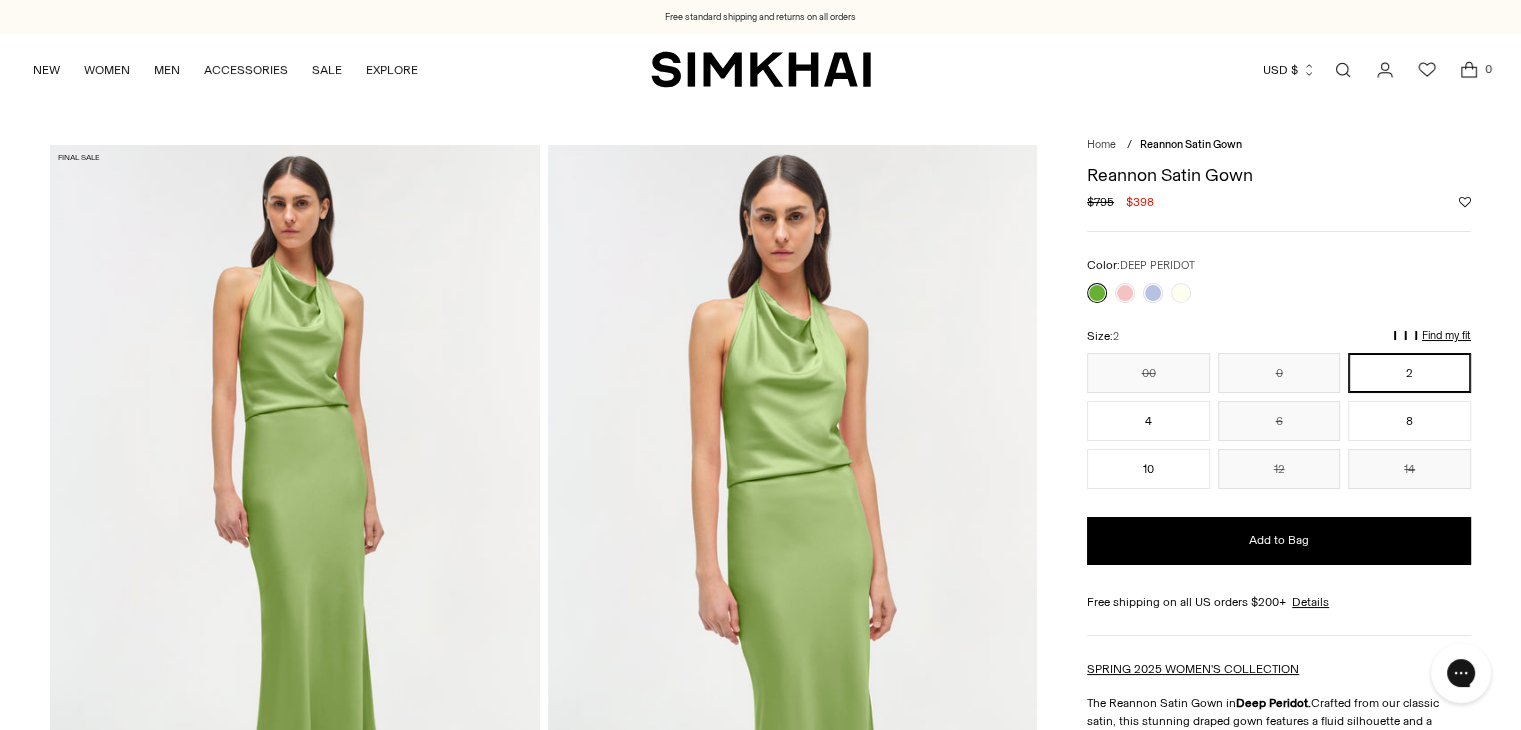 scroll, scrollTop: 0, scrollLeft: 0, axis: both 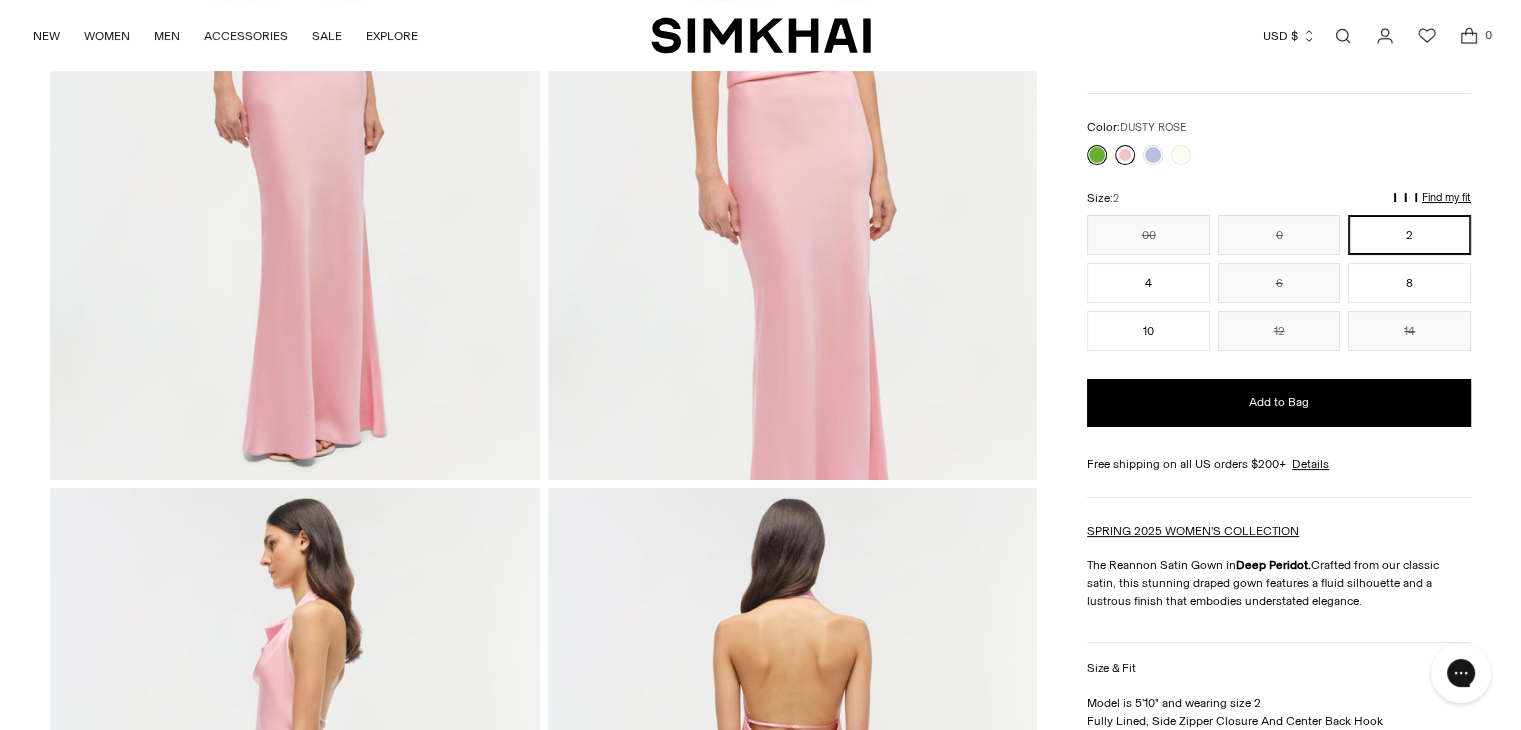 click at bounding box center [1125, 155] 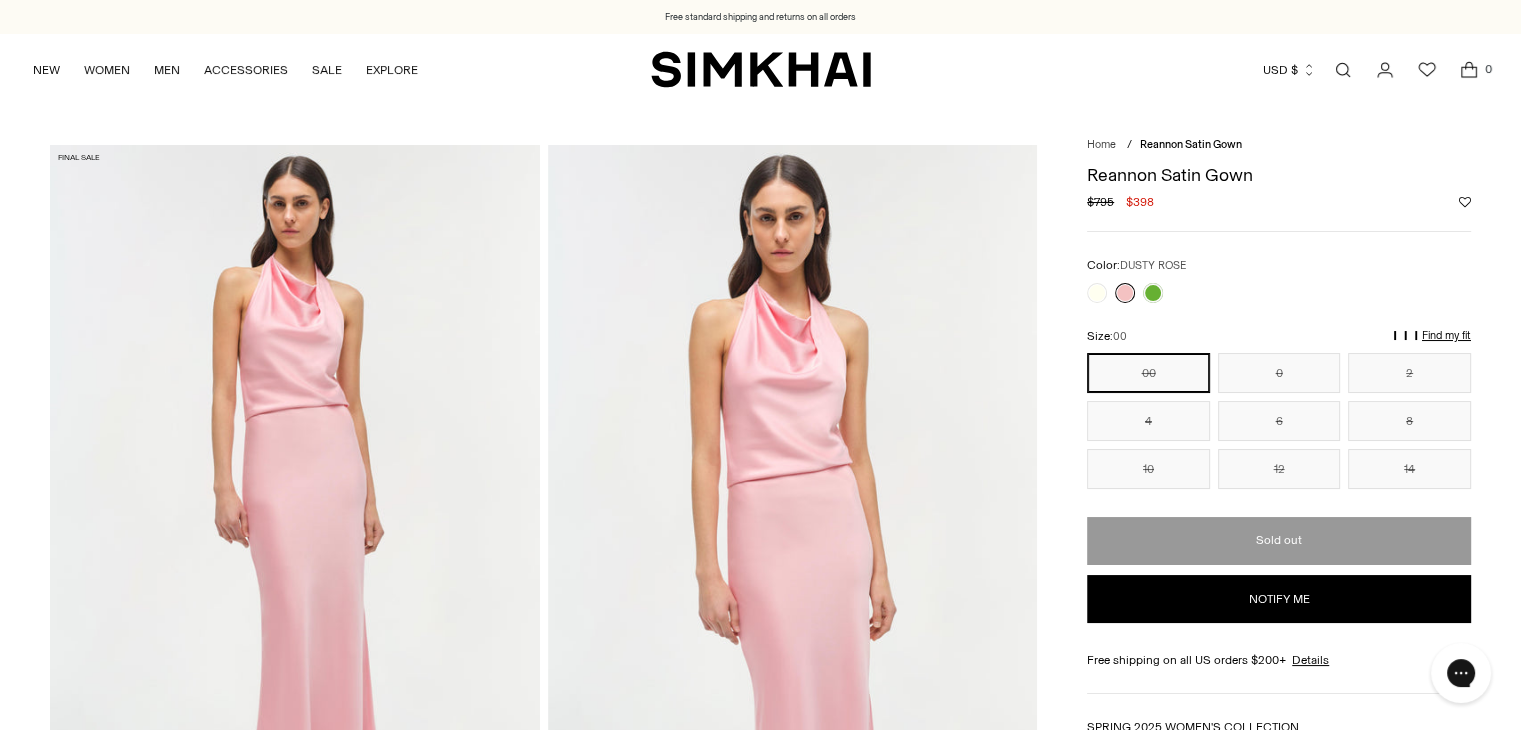 scroll, scrollTop: 0, scrollLeft: 0, axis: both 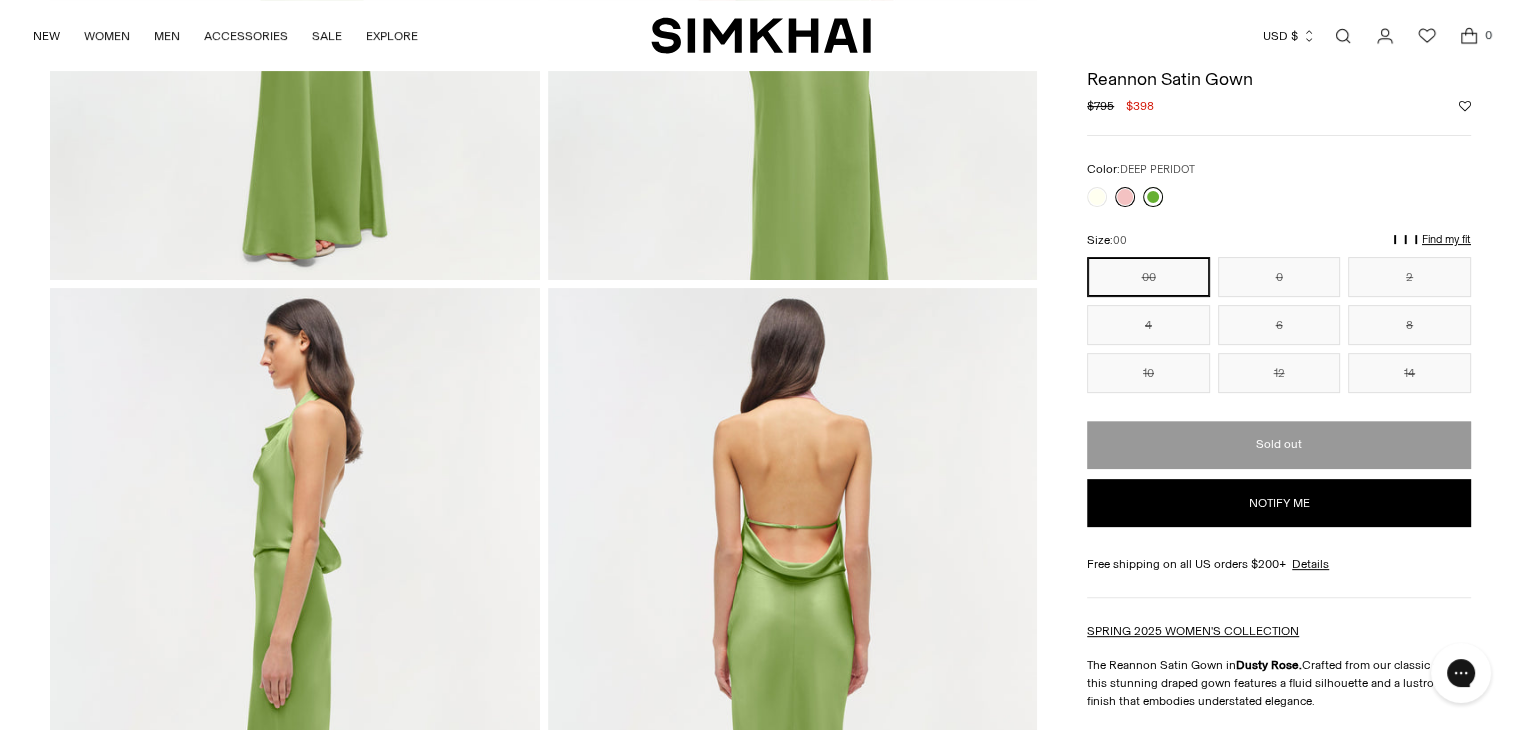 click at bounding box center [1153, 197] 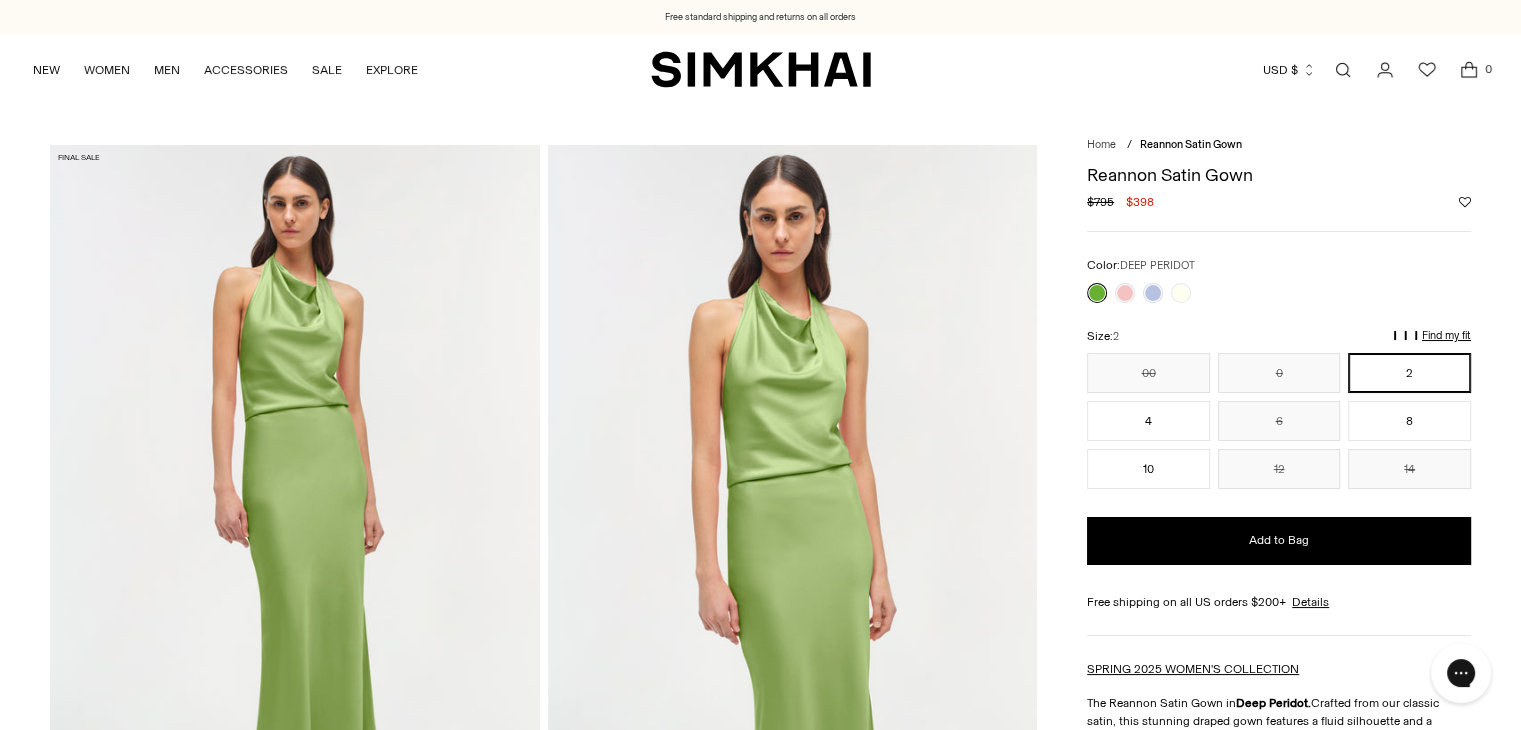 scroll, scrollTop: 0, scrollLeft: 0, axis: both 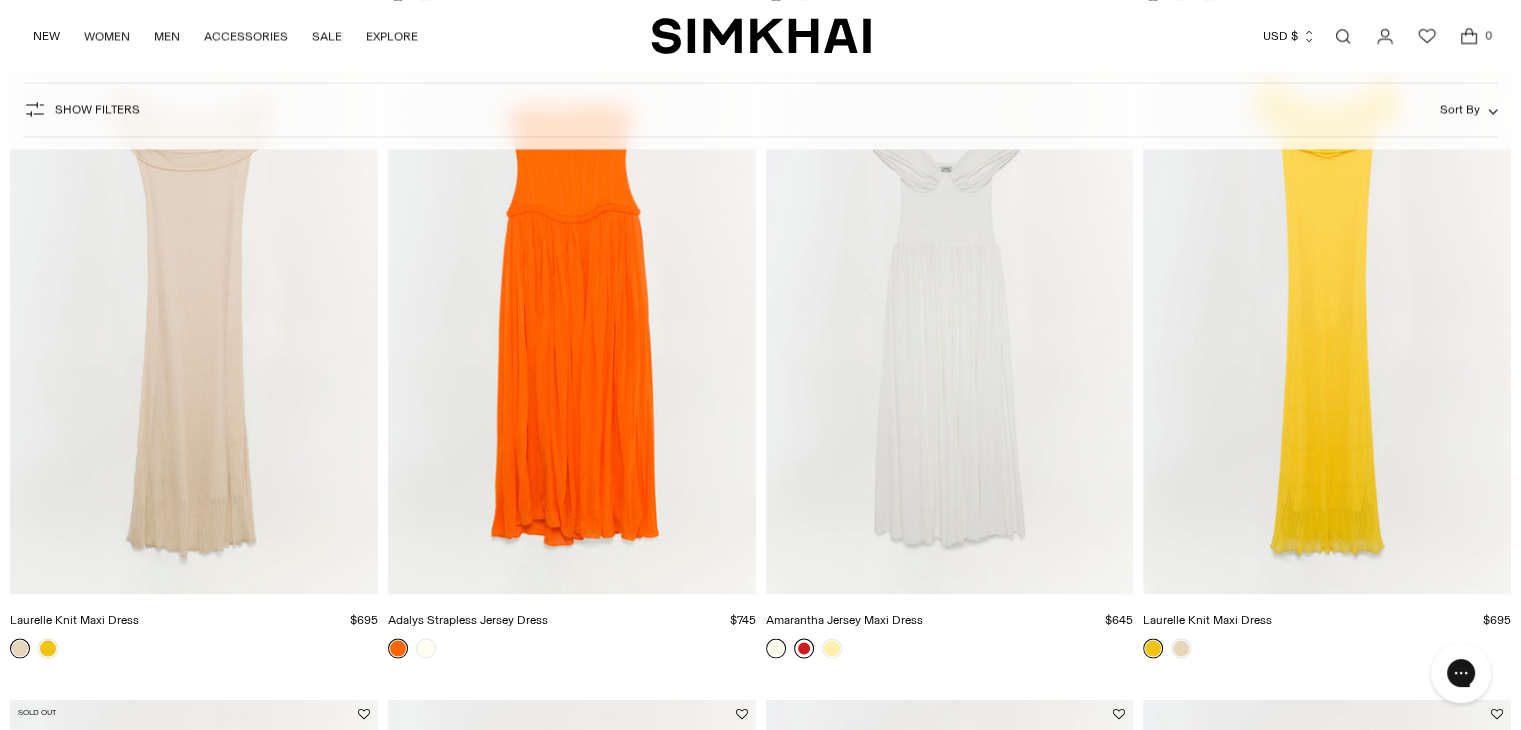 click at bounding box center (804, 648) 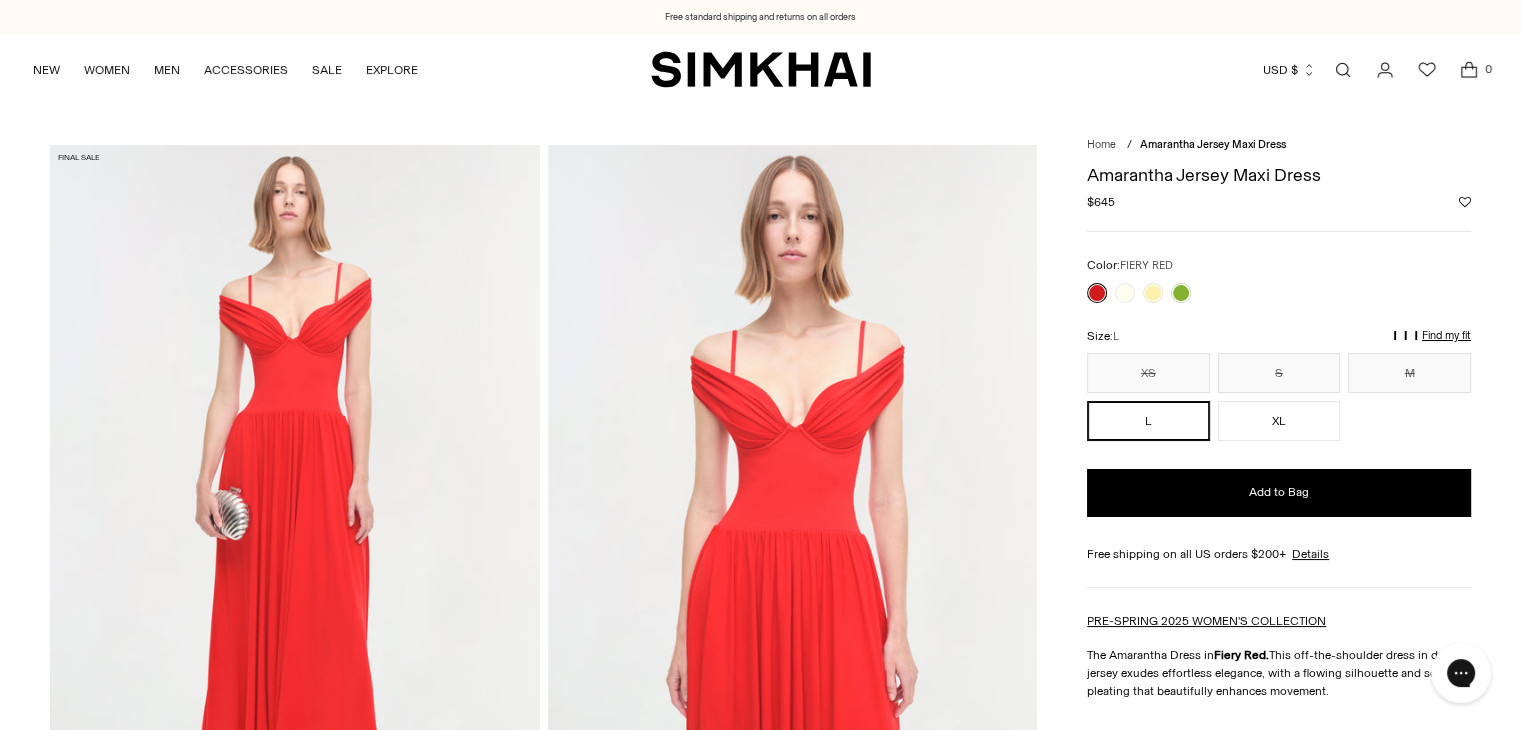 scroll, scrollTop: 0, scrollLeft: 0, axis: both 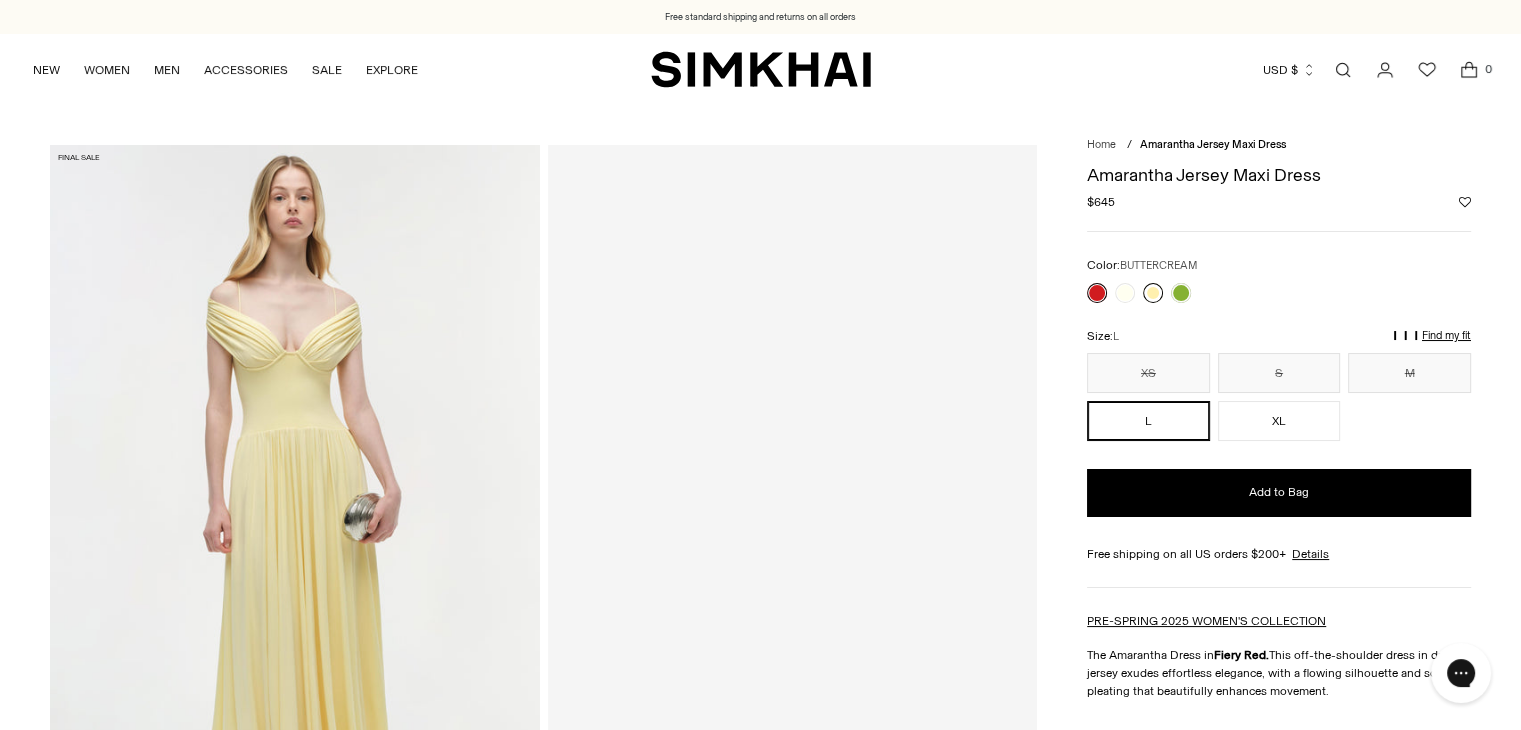 click at bounding box center (1153, 293) 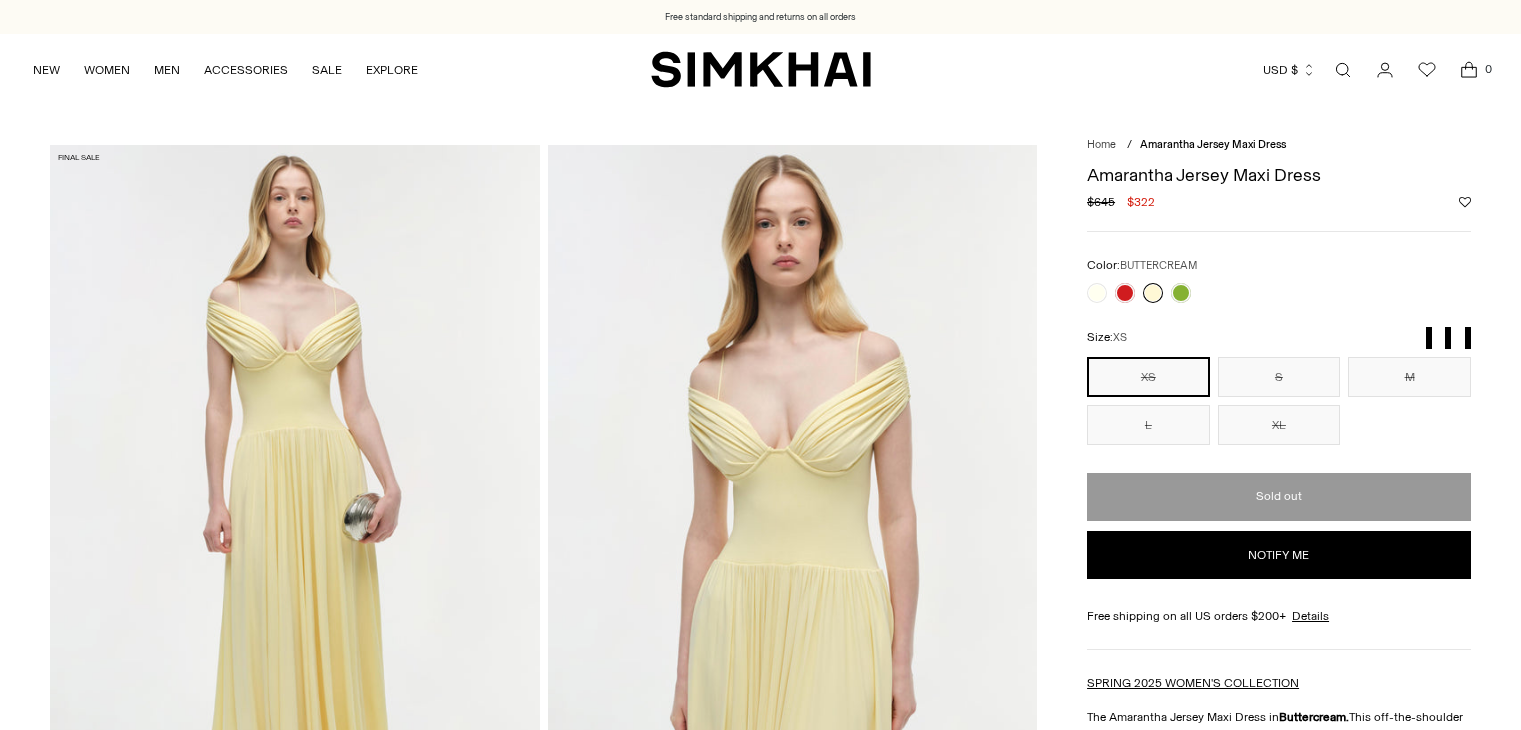 scroll, scrollTop: 0, scrollLeft: 0, axis: both 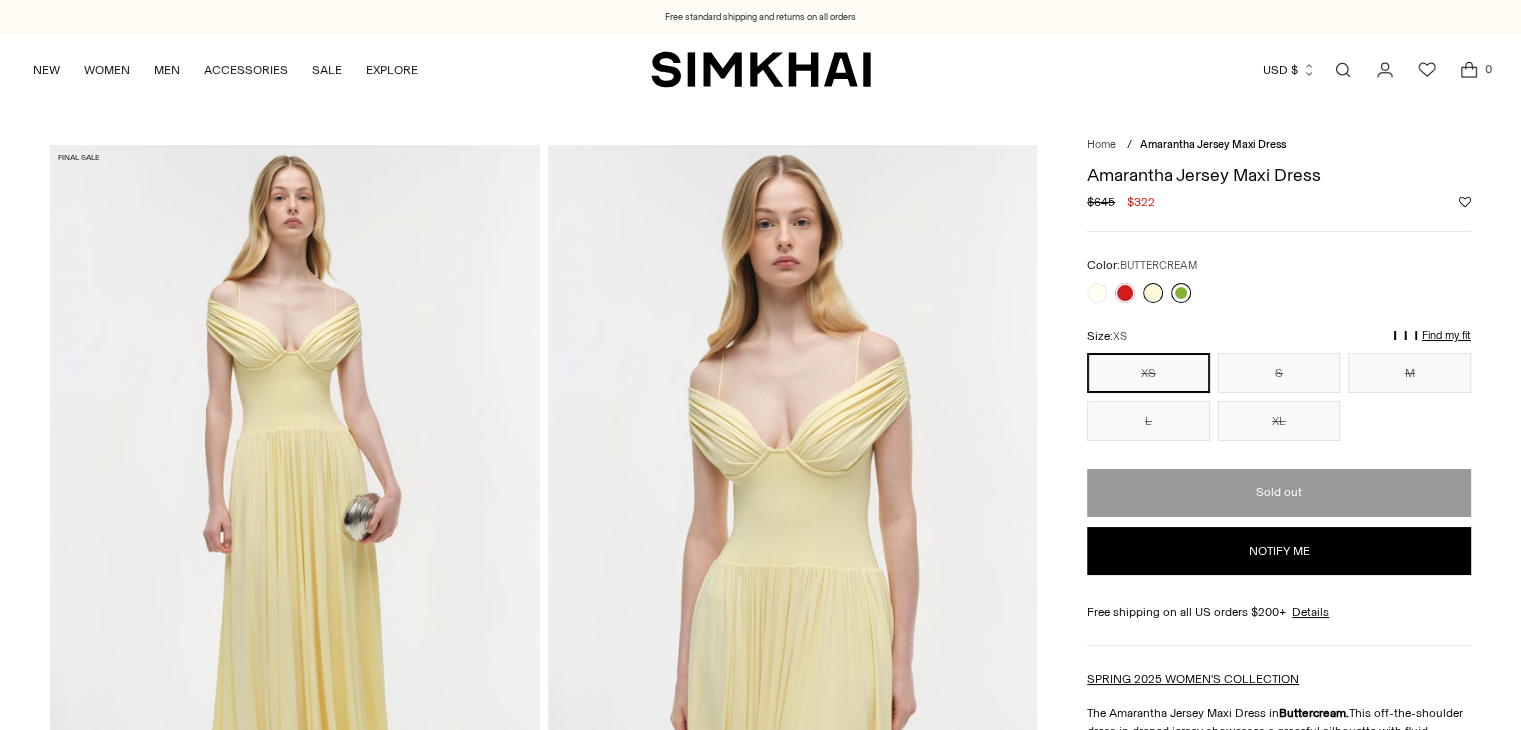 click at bounding box center (1181, 293) 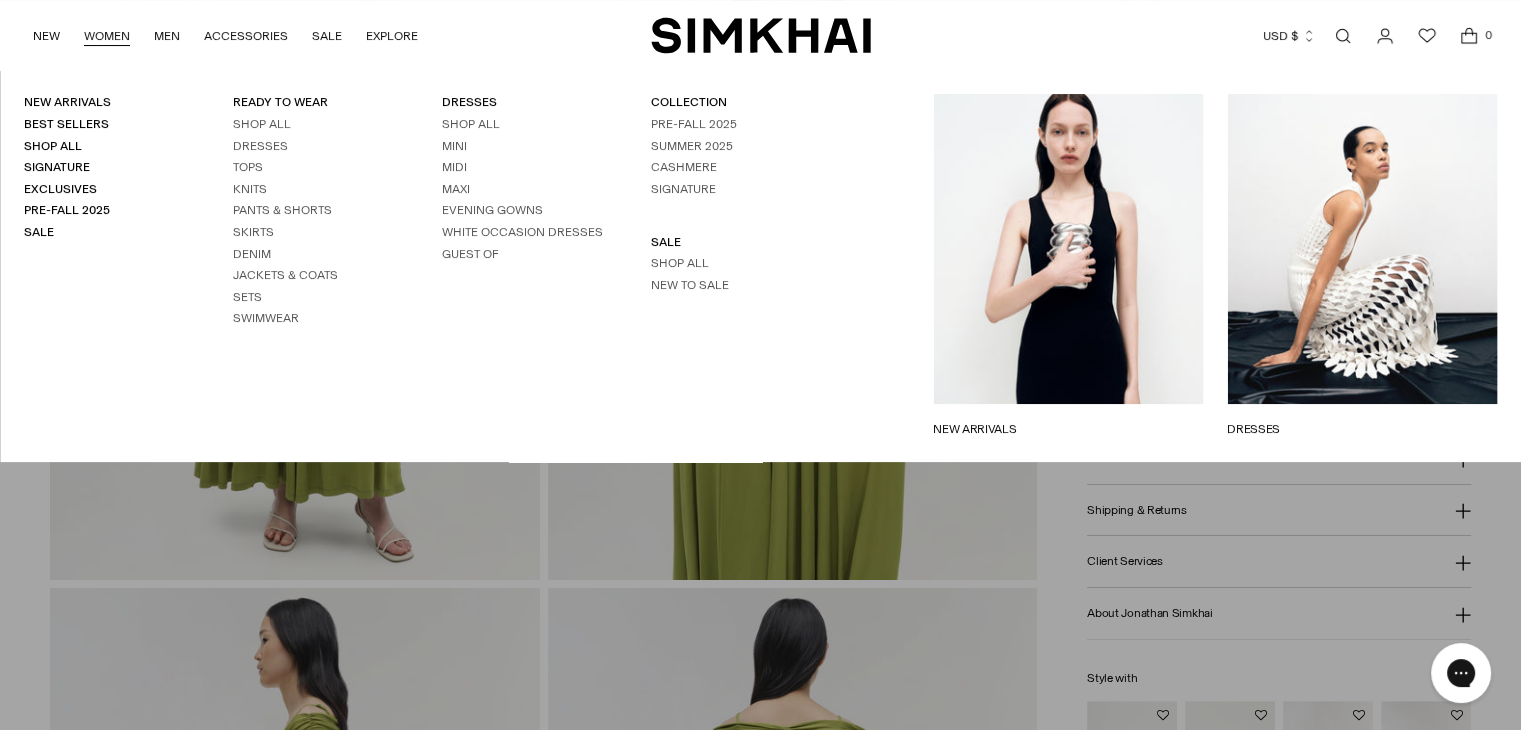 scroll, scrollTop: 0, scrollLeft: 0, axis: both 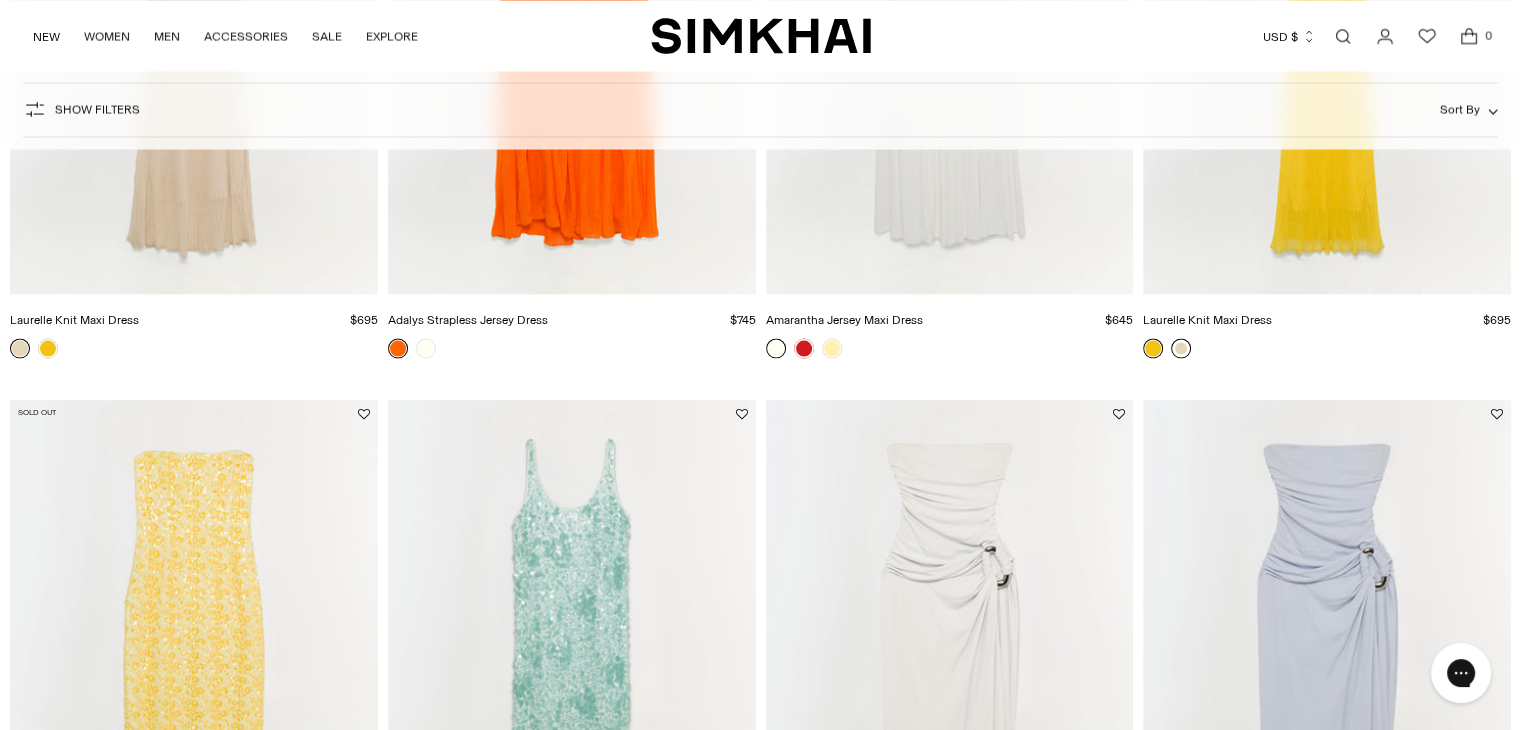 click at bounding box center (1181, 348) 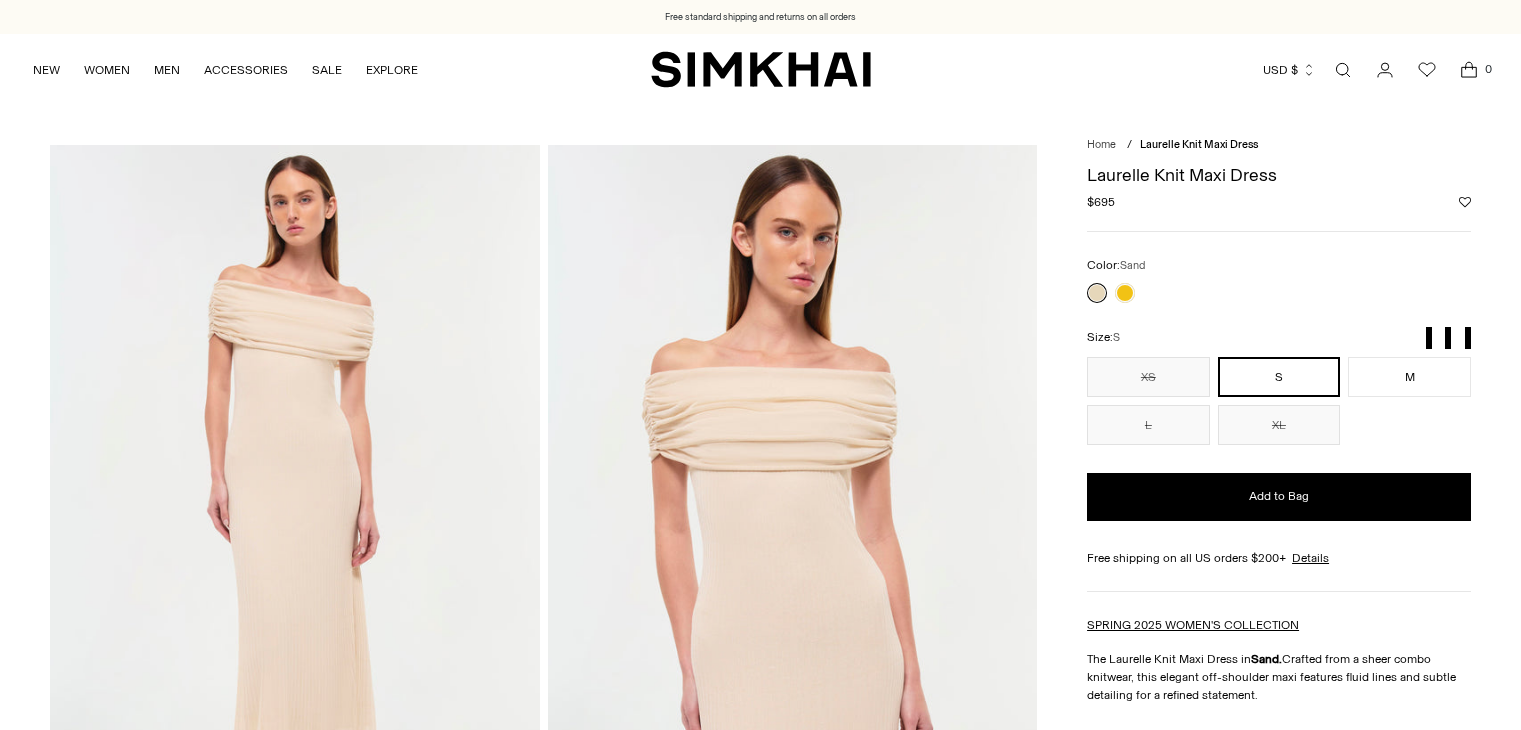 scroll, scrollTop: 0, scrollLeft: 0, axis: both 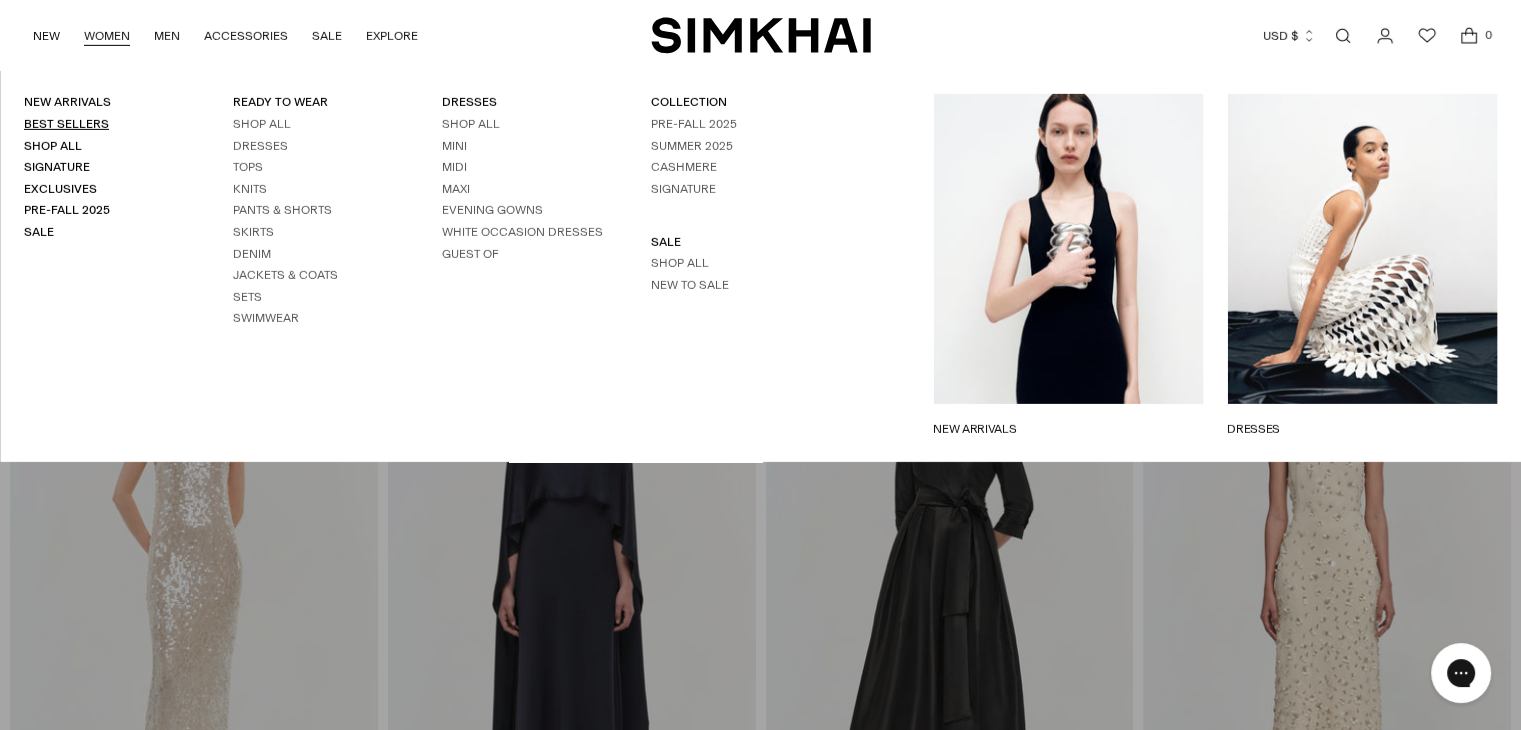 click on "Best Sellers" at bounding box center (66, 124) 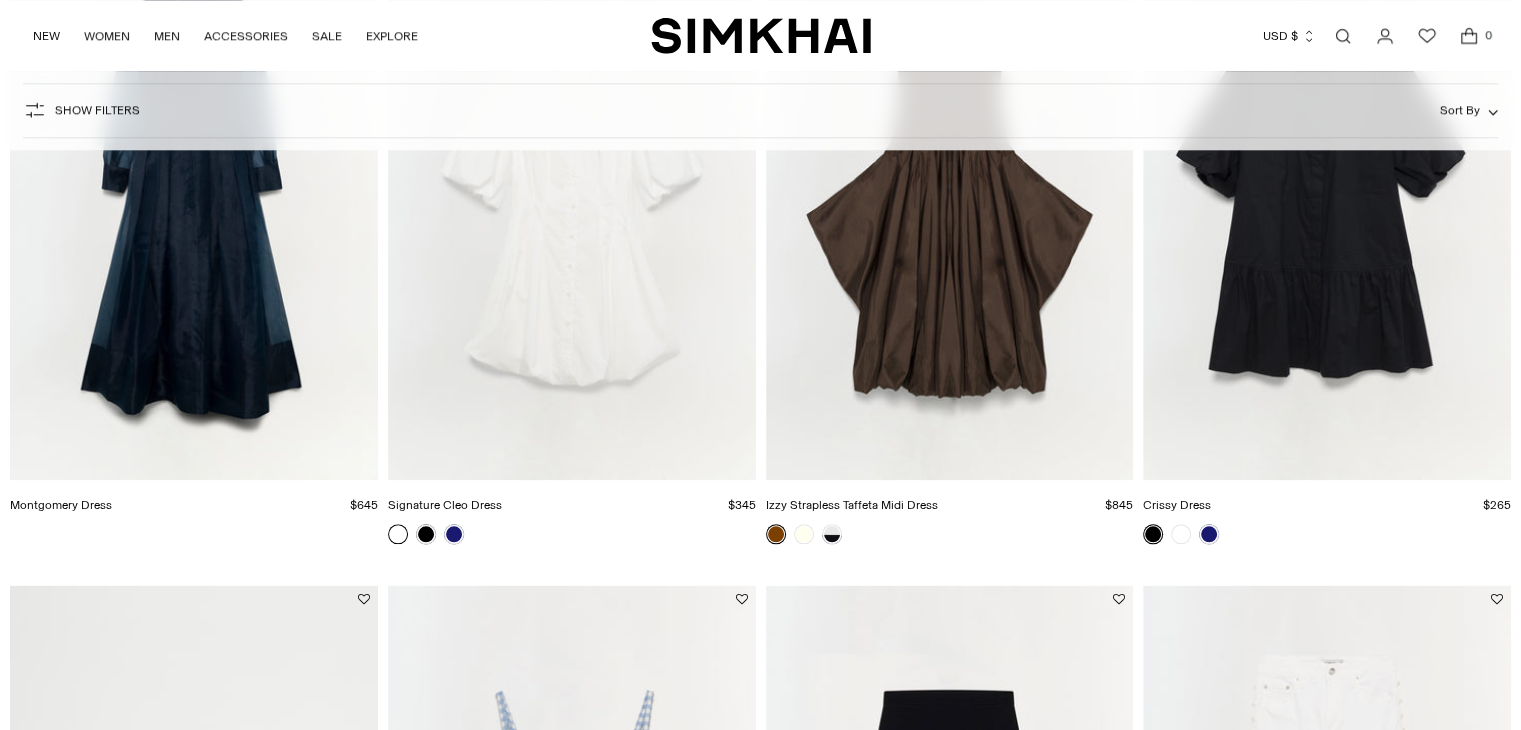 scroll, scrollTop: 2500, scrollLeft: 0, axis: vertical 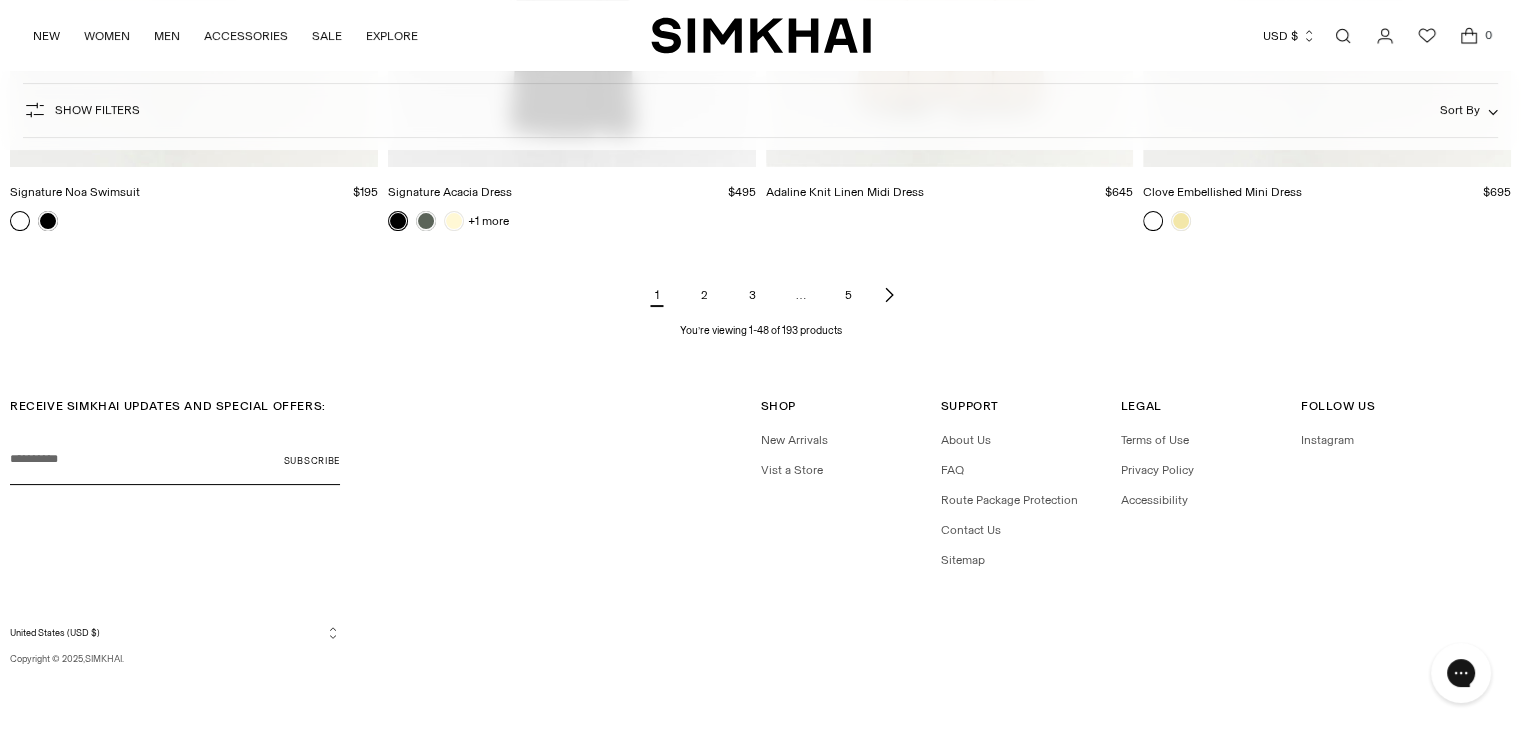 click on "2" at bounding box center [705, 295] 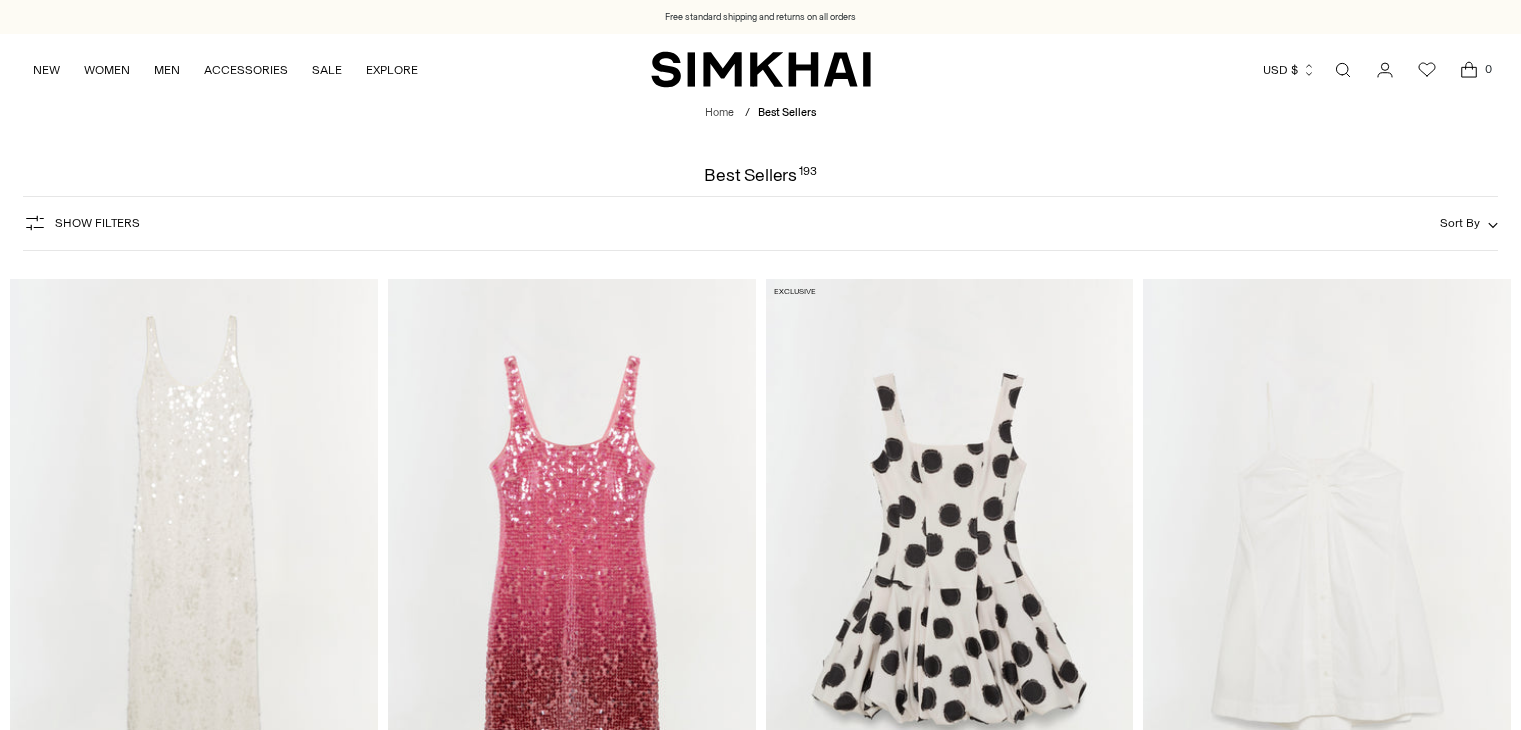 scroll, scrollTop: 0, scrollLeft: 0, axis: both 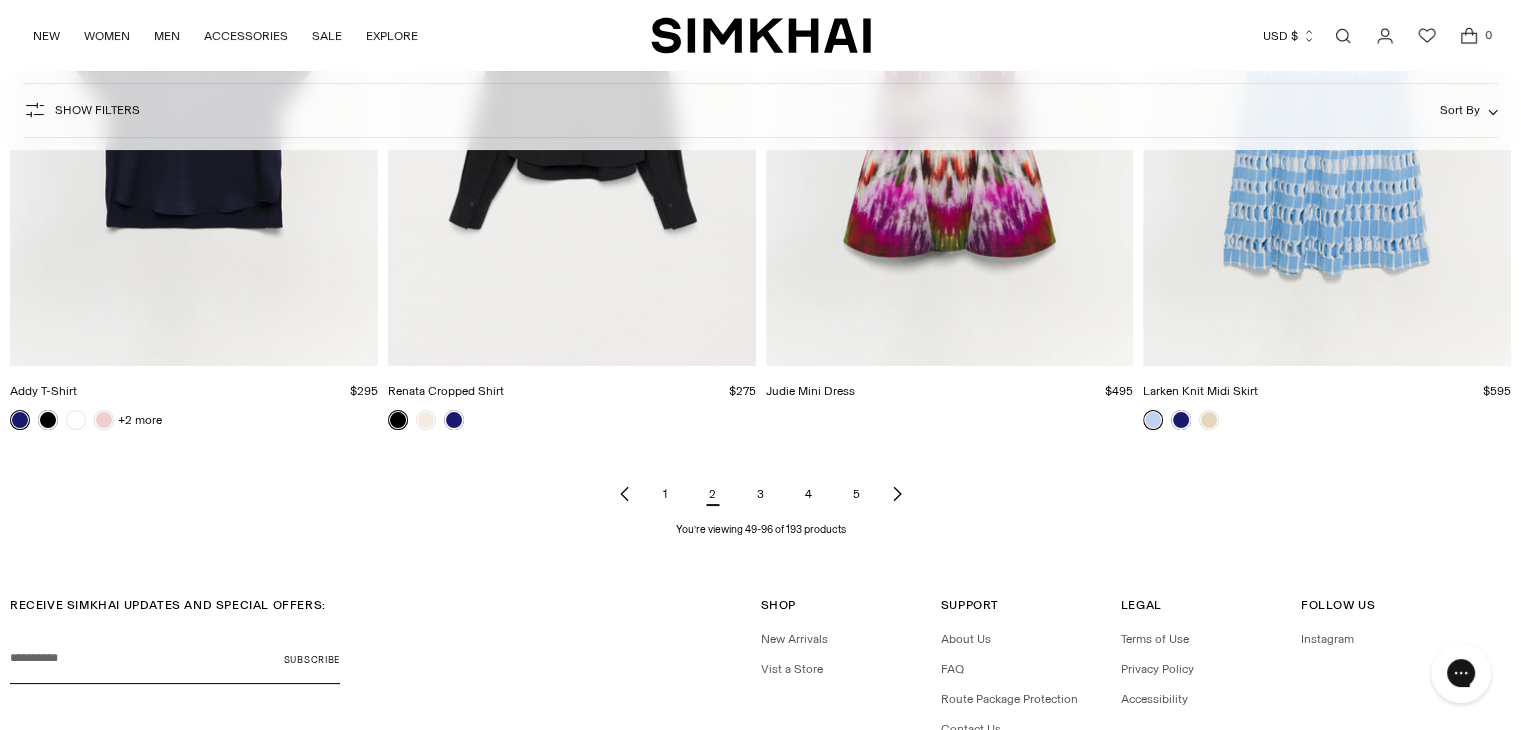 click on "3" at bounding box center (761, 494) 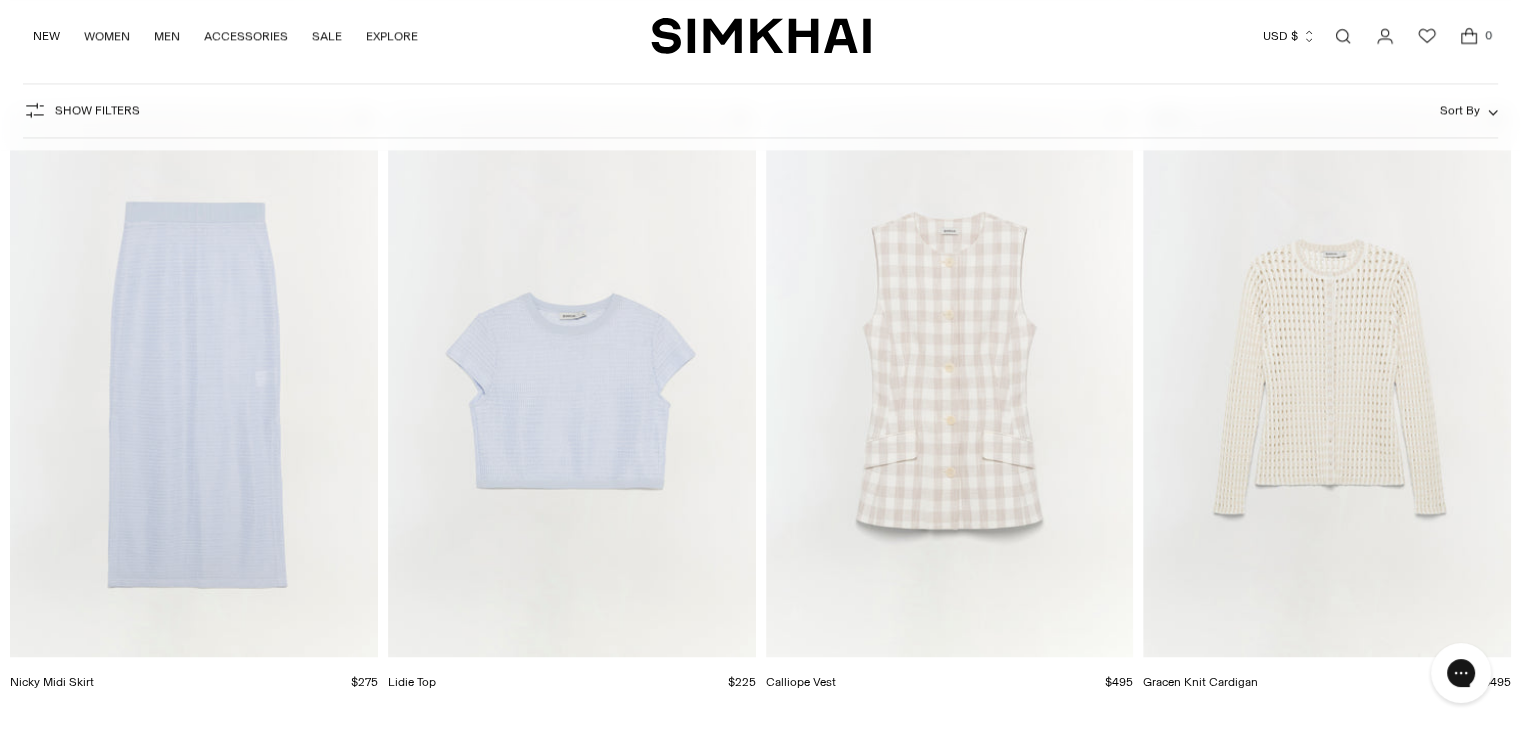 scroll, scrollTop: 0, scrollLeft: 0, axis: both 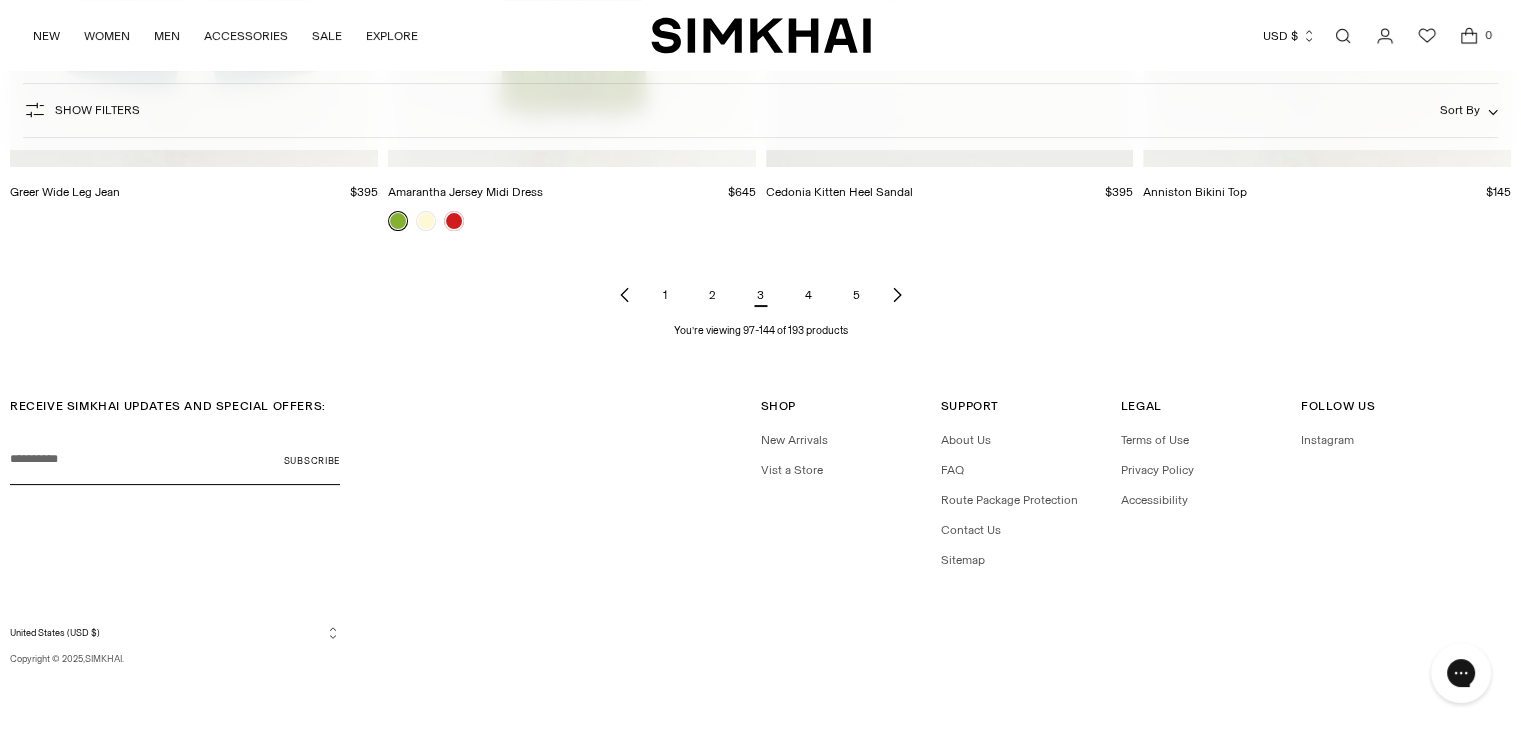click on "4" at bounding box center (809, 295) 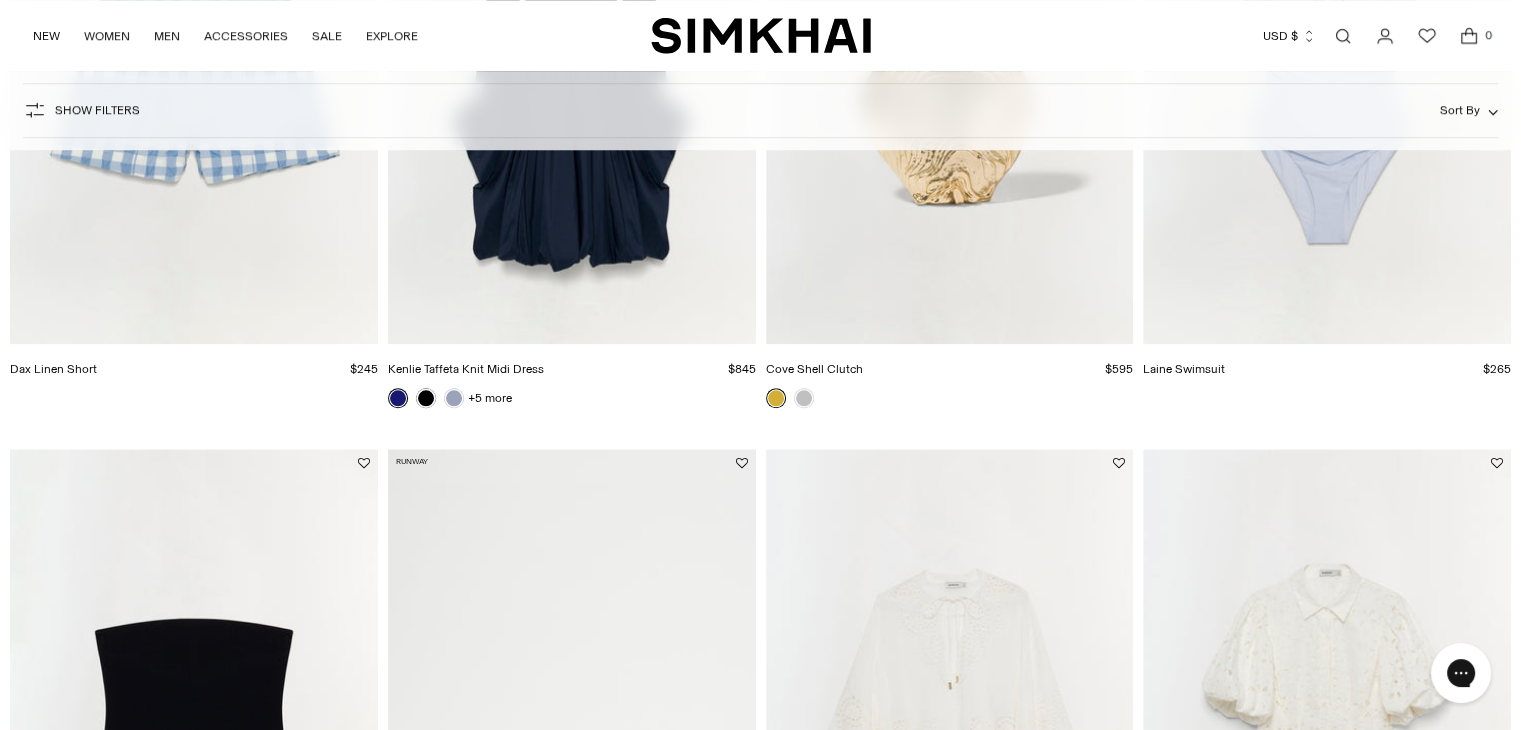 scroll, scrollTop: 1801, scrollLeft: 0, axis: vertical 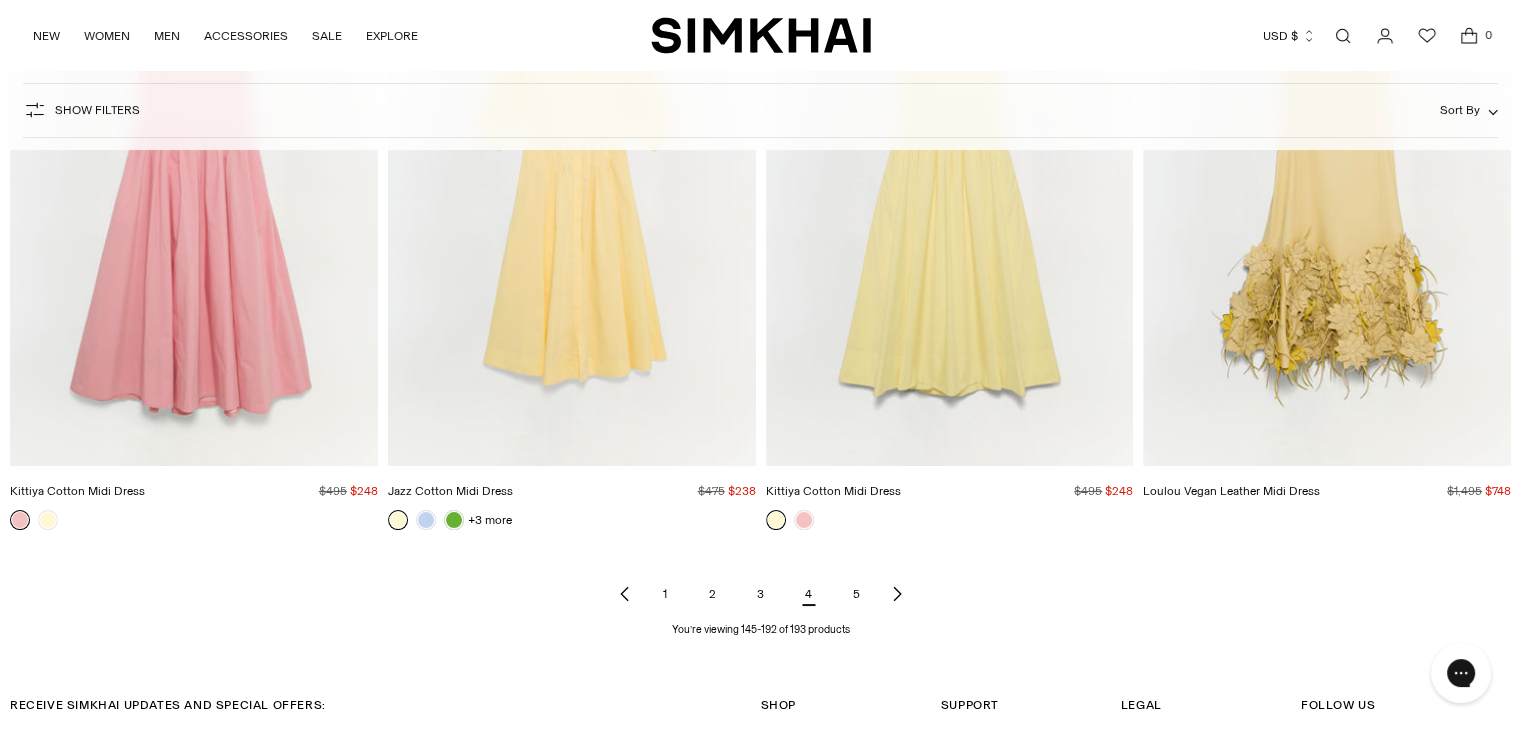 click on "Lorelai Embroidered Midi Dress
$1,295
Unit price
/ per
Sold out
Teya High Waist Bikini Bottom $125
Unit price
/" at bounding box center [760, -3333] 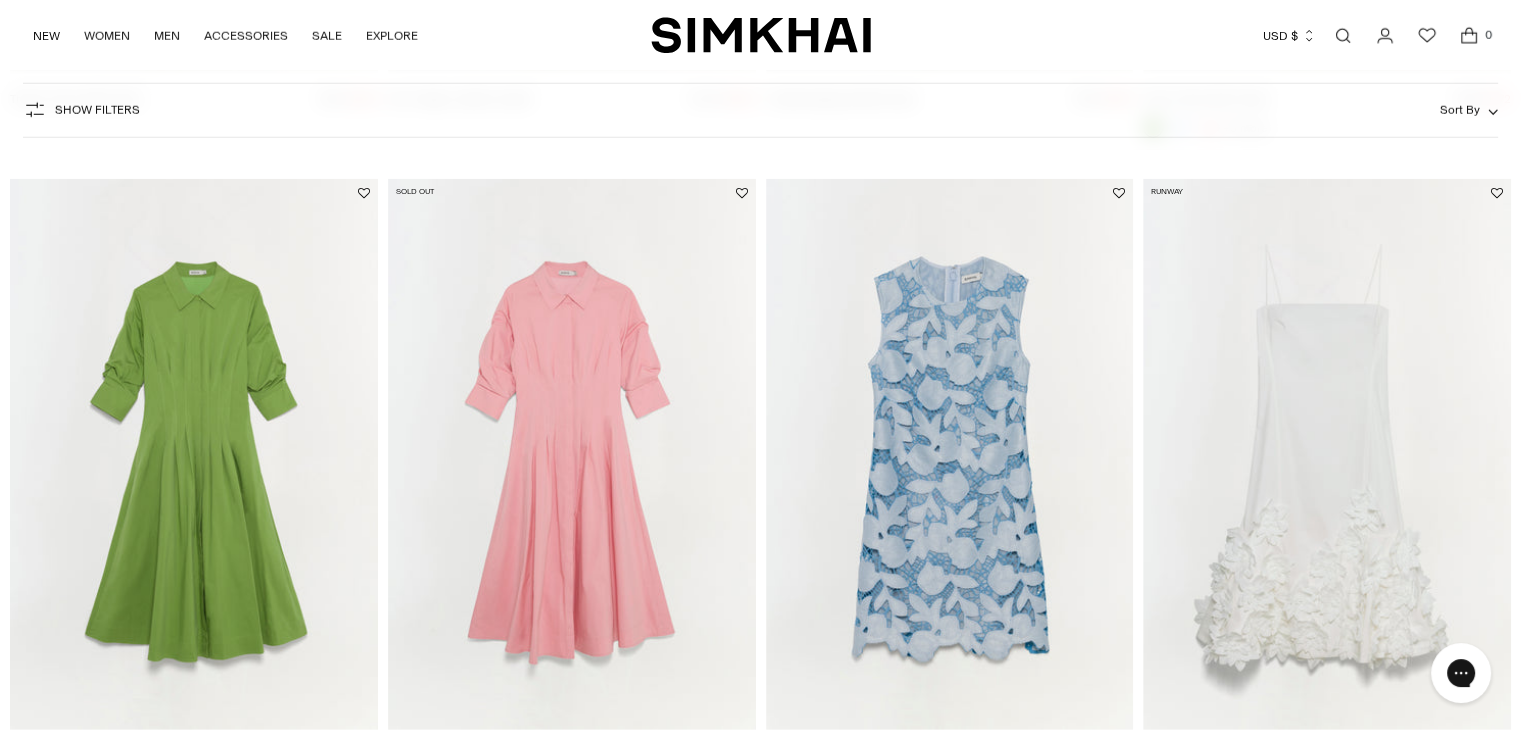 scroll, scrollTop: 5167, scrollLeft: 0, axis: vertical 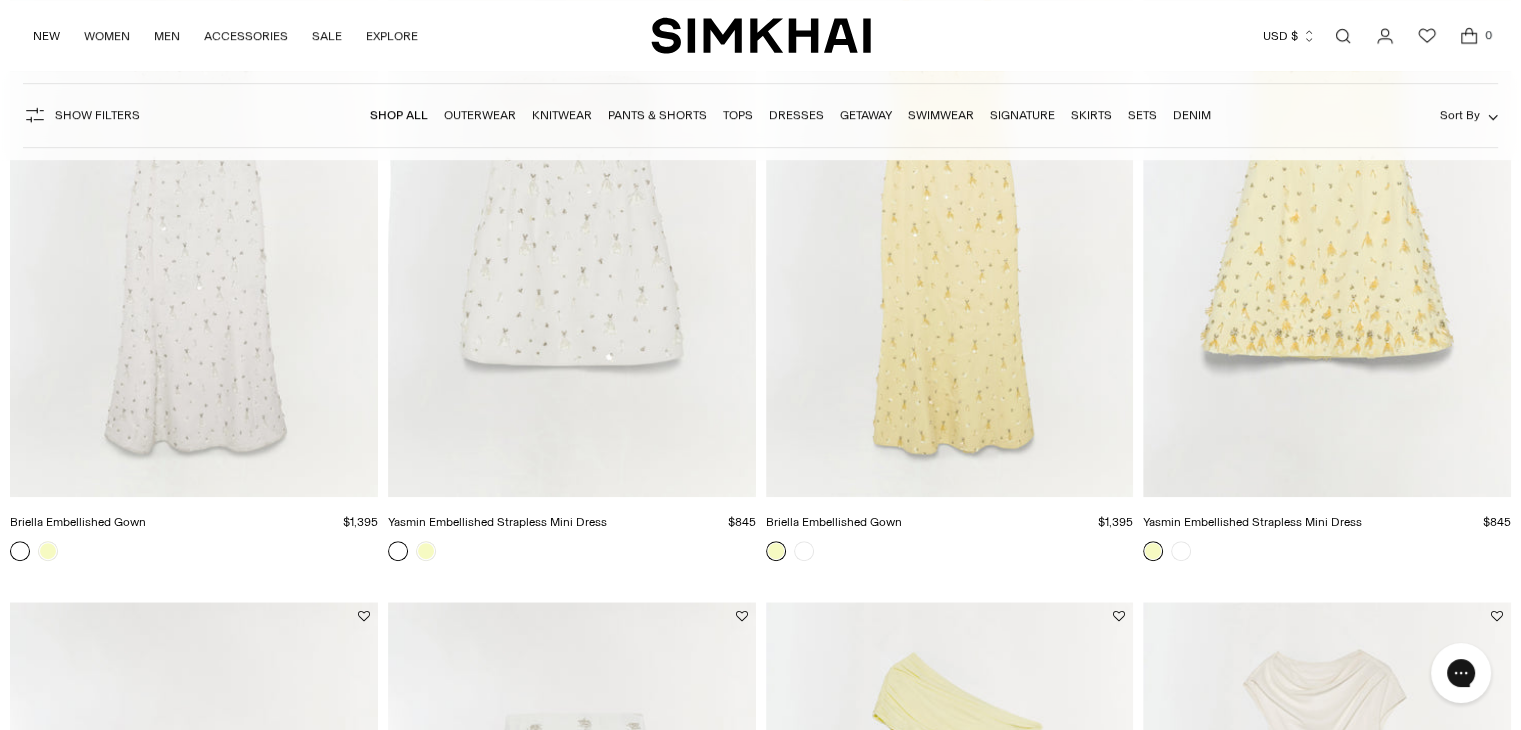 click on "Tops" at bounding box center (738, 115) 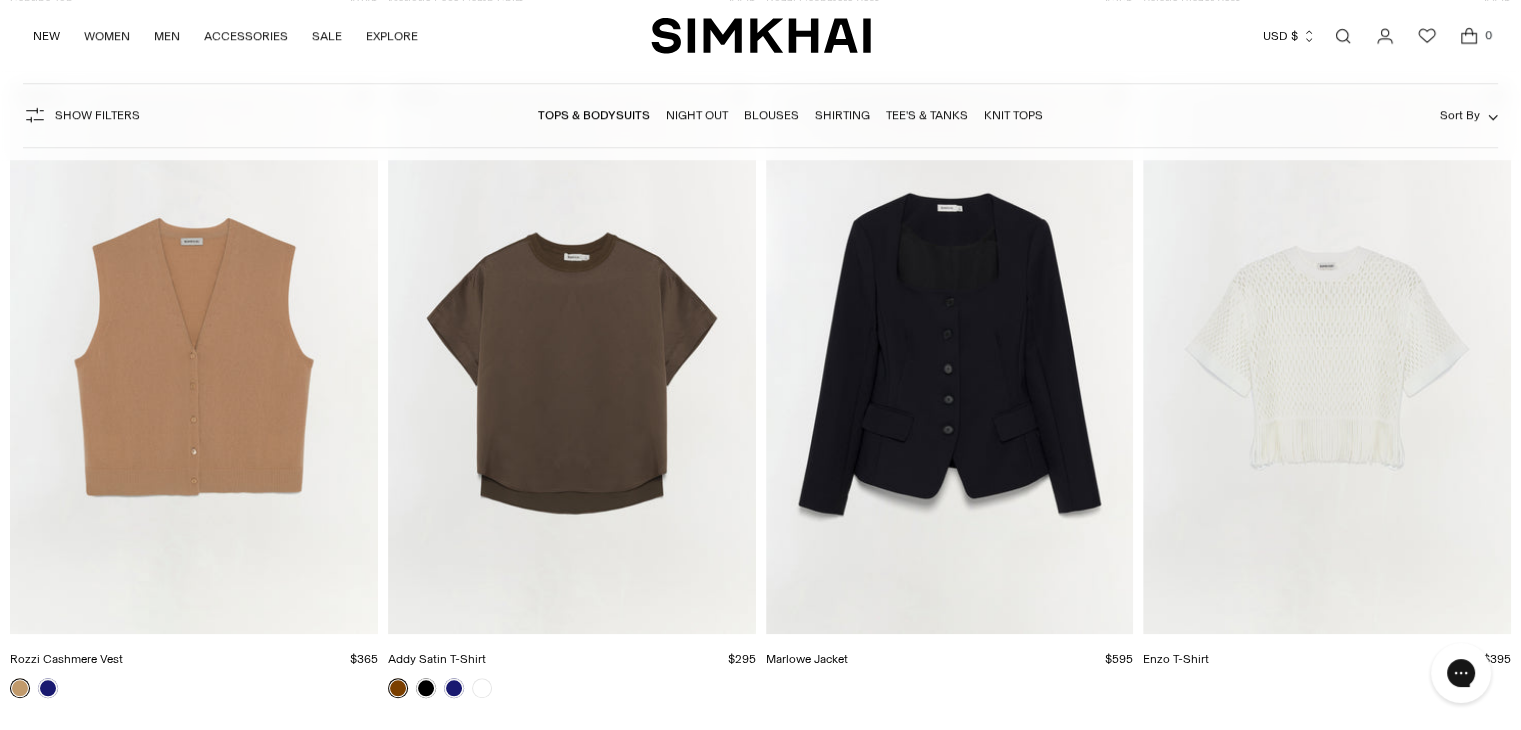 scroll, scrollTop: 0, scrollLeft: 0, axis: both 